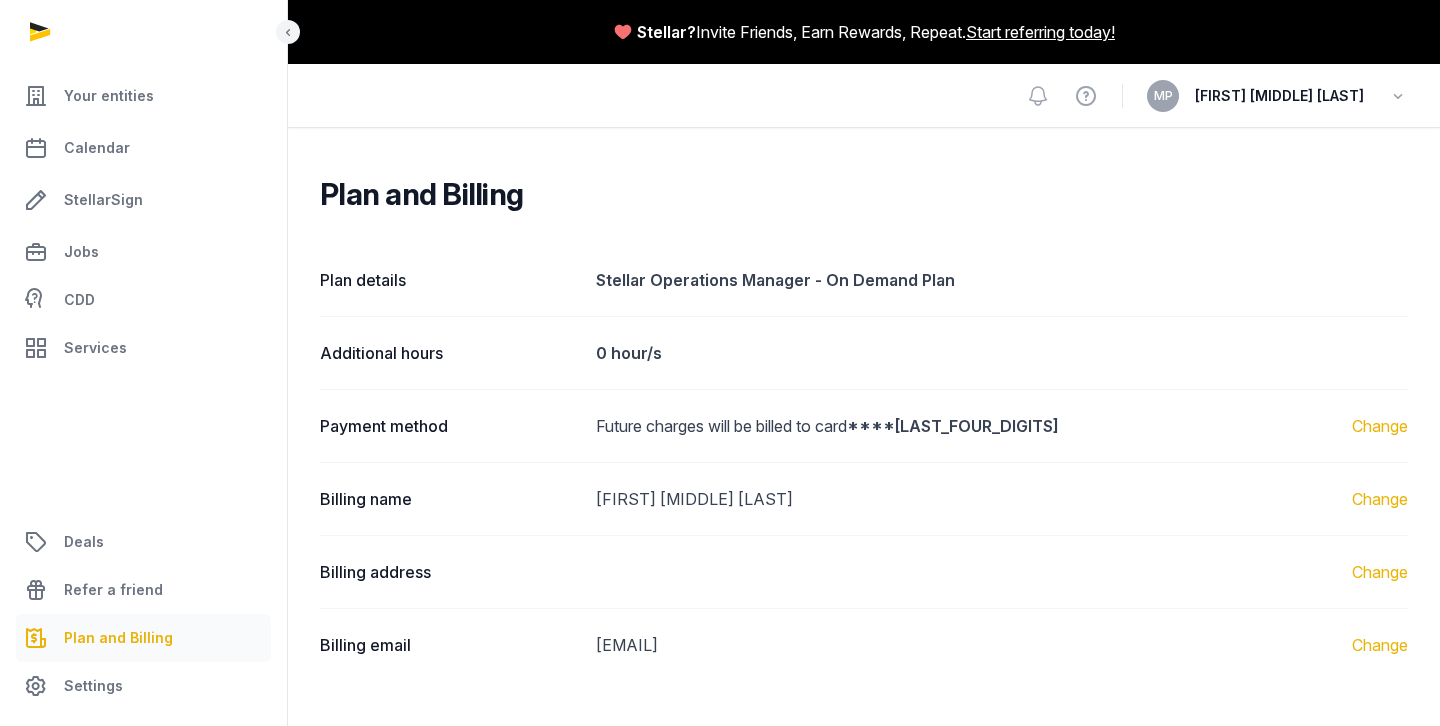 scroll, scrollTop: 0, scrollLeft: 0, axis: both 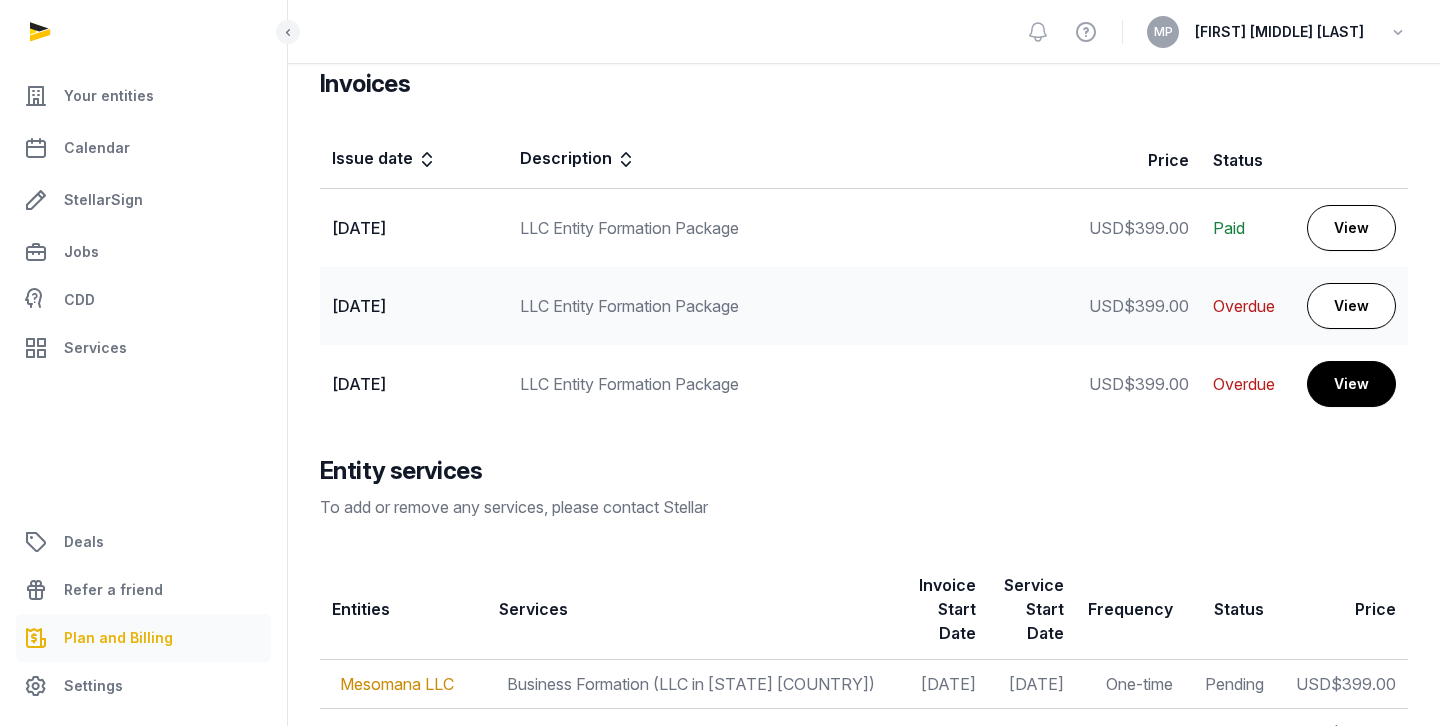 click on "View" at bounding box center (1351, 384) 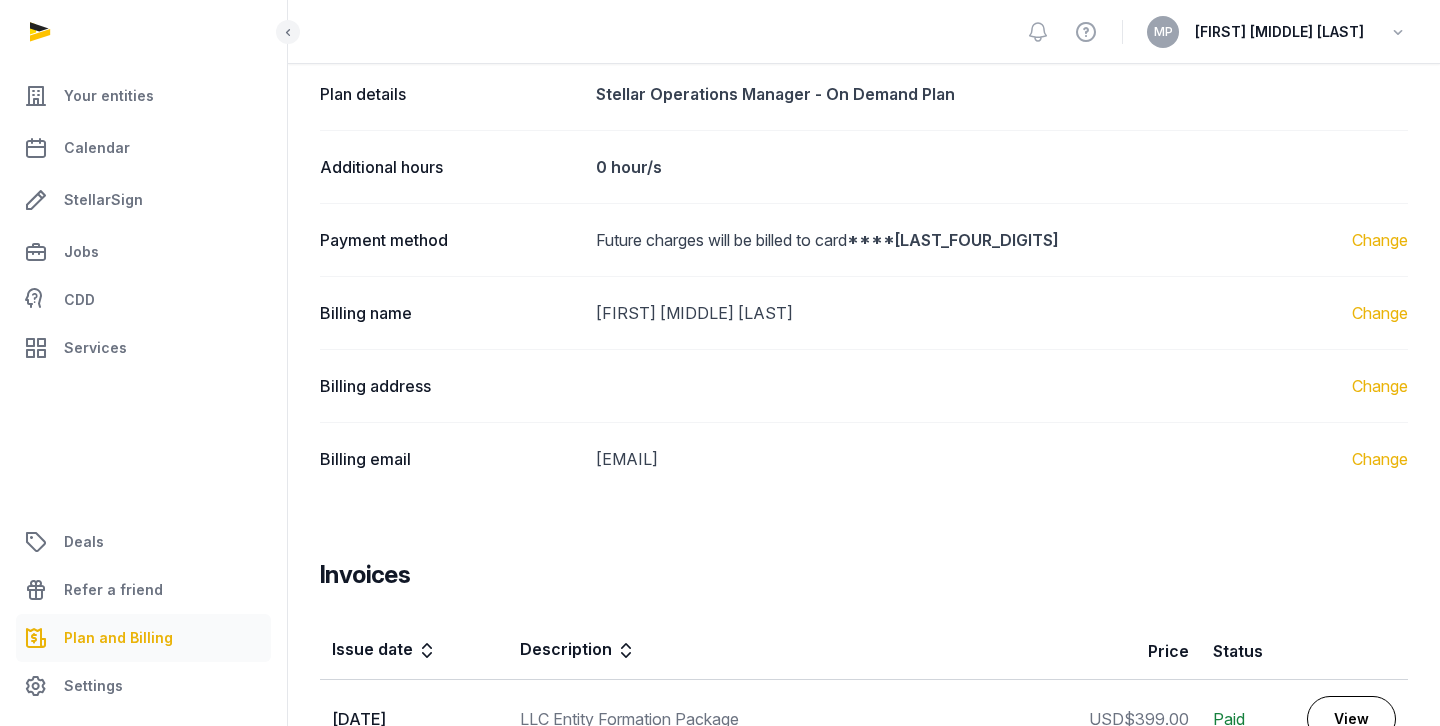 scroll, scrollTop: 0, scrollLeft: 0, axis: both 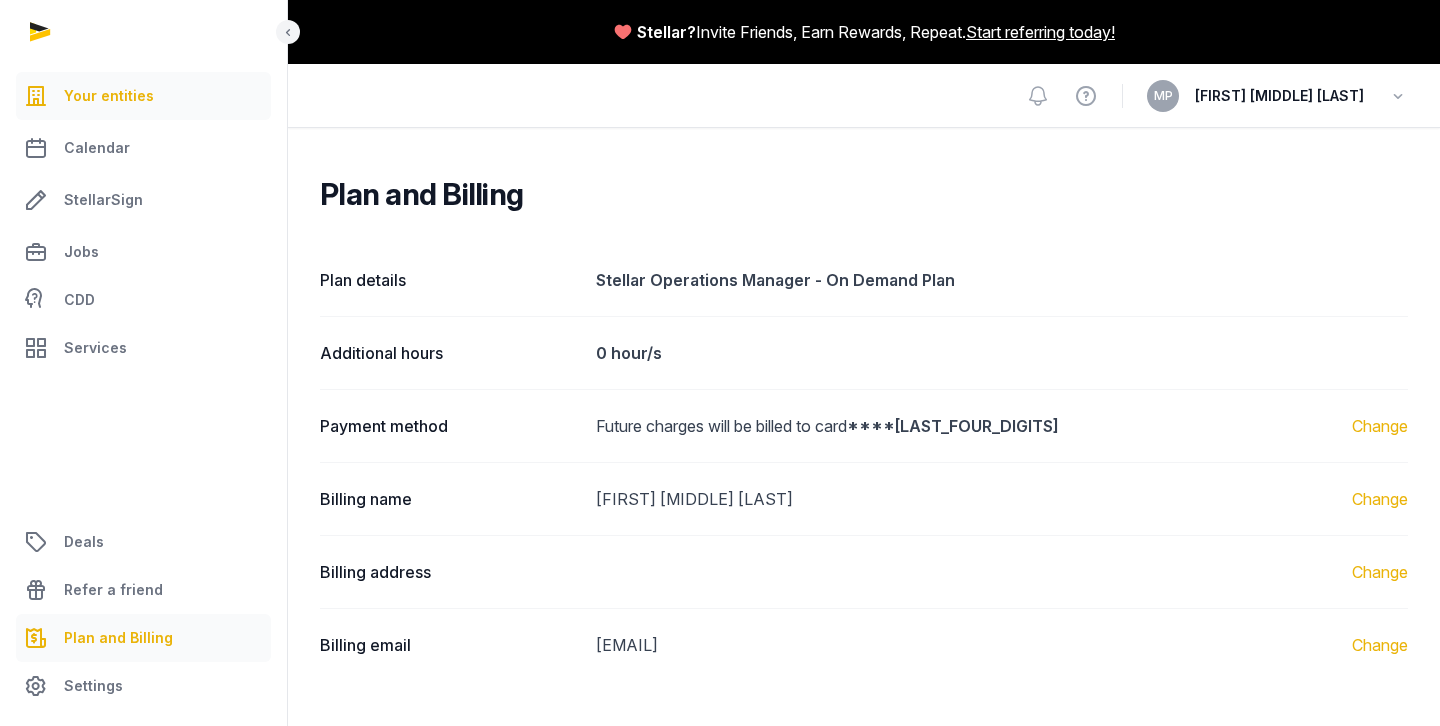 click on "Your entities" at bounding box center (143, 96) 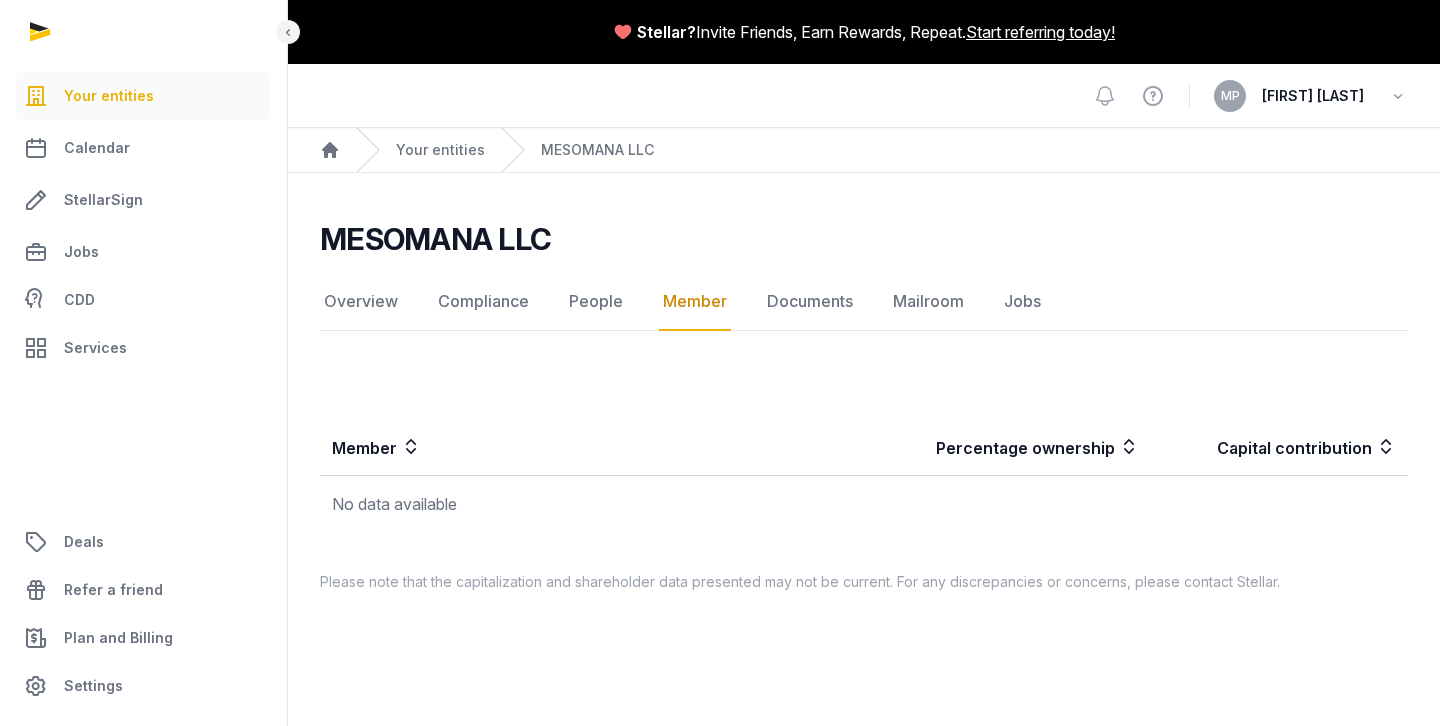 scroll, scrollTop: 0, scrollLeft: 0, axis: both 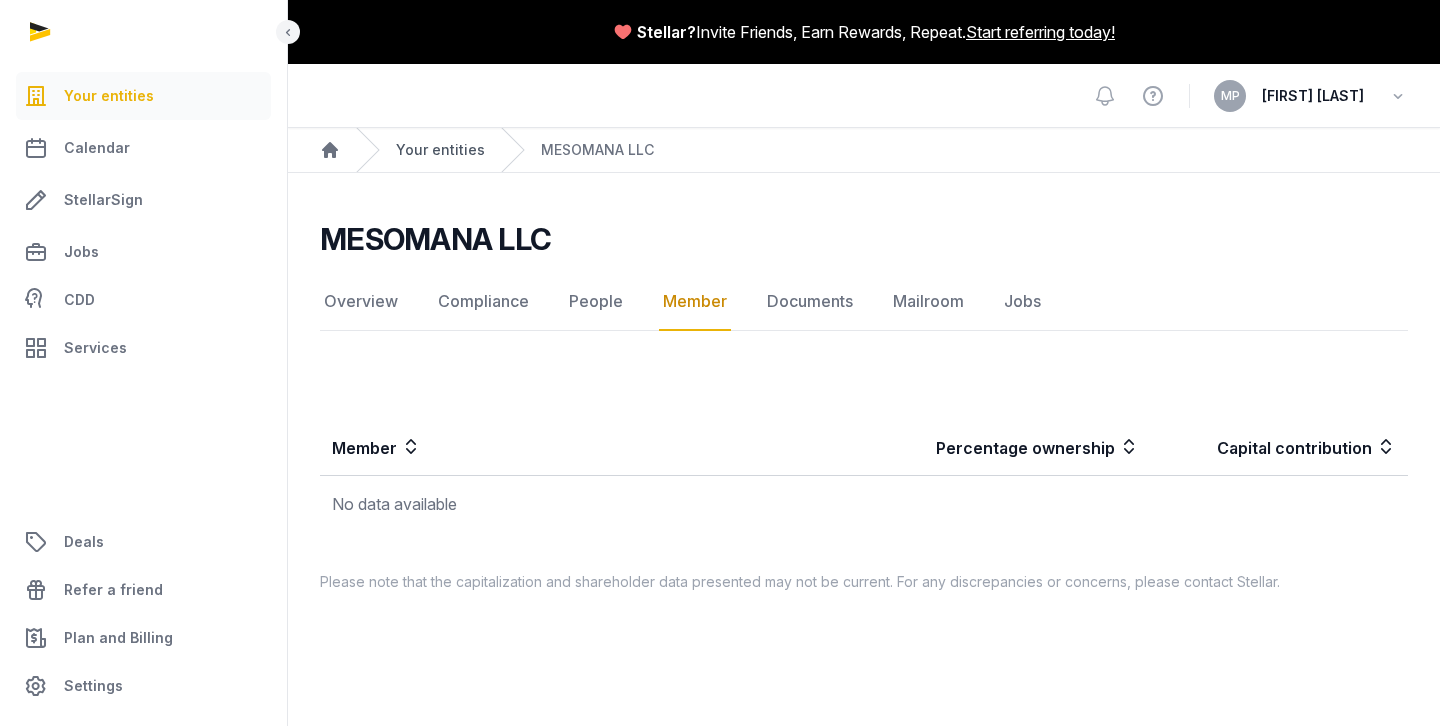 click on "Your entities" at bounding box center [440, 150] 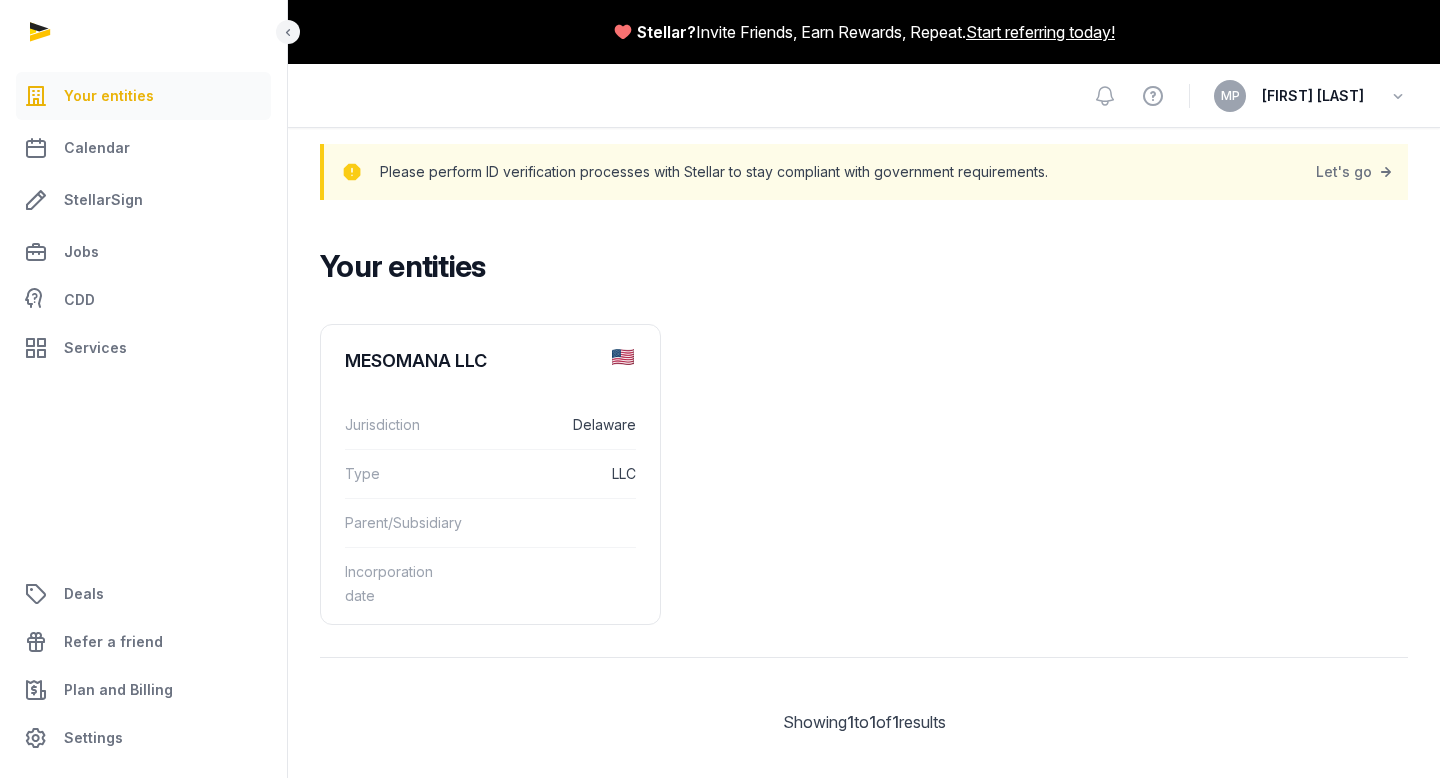 scroll, scrollTop: 0, scrollLeft: 0, axis: both 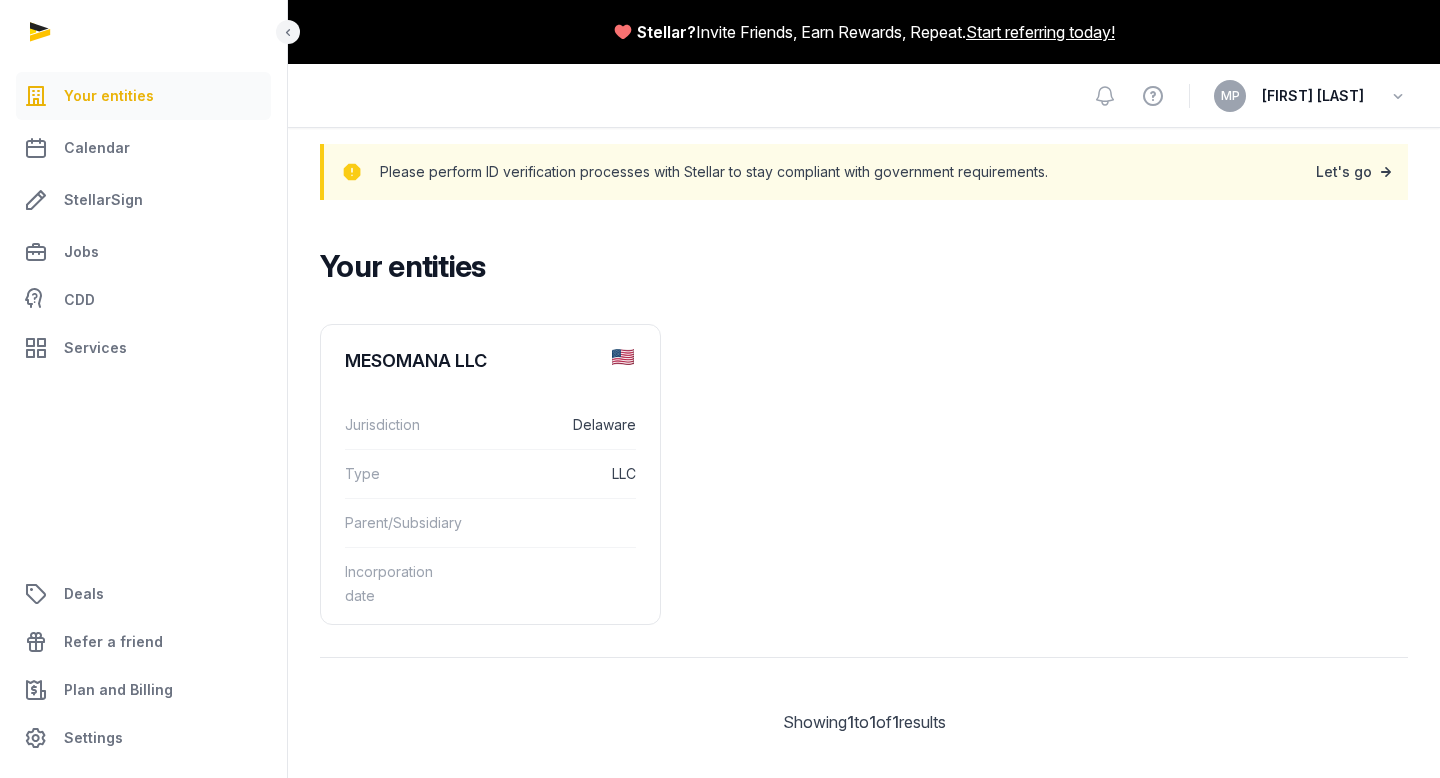 click at bounding box center [1386, 172] 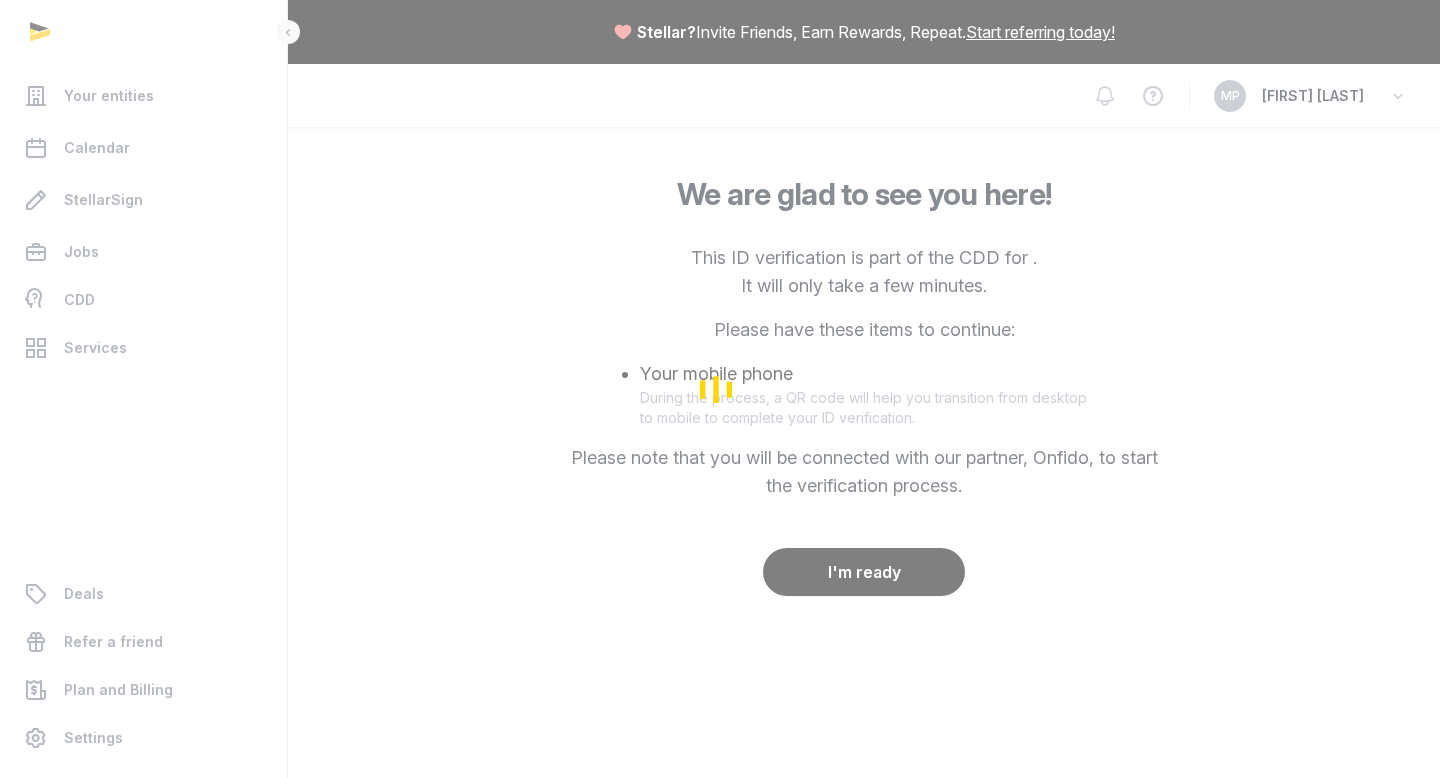 scroll, scrollTop: 0, scrollLeft: 0, axis: both 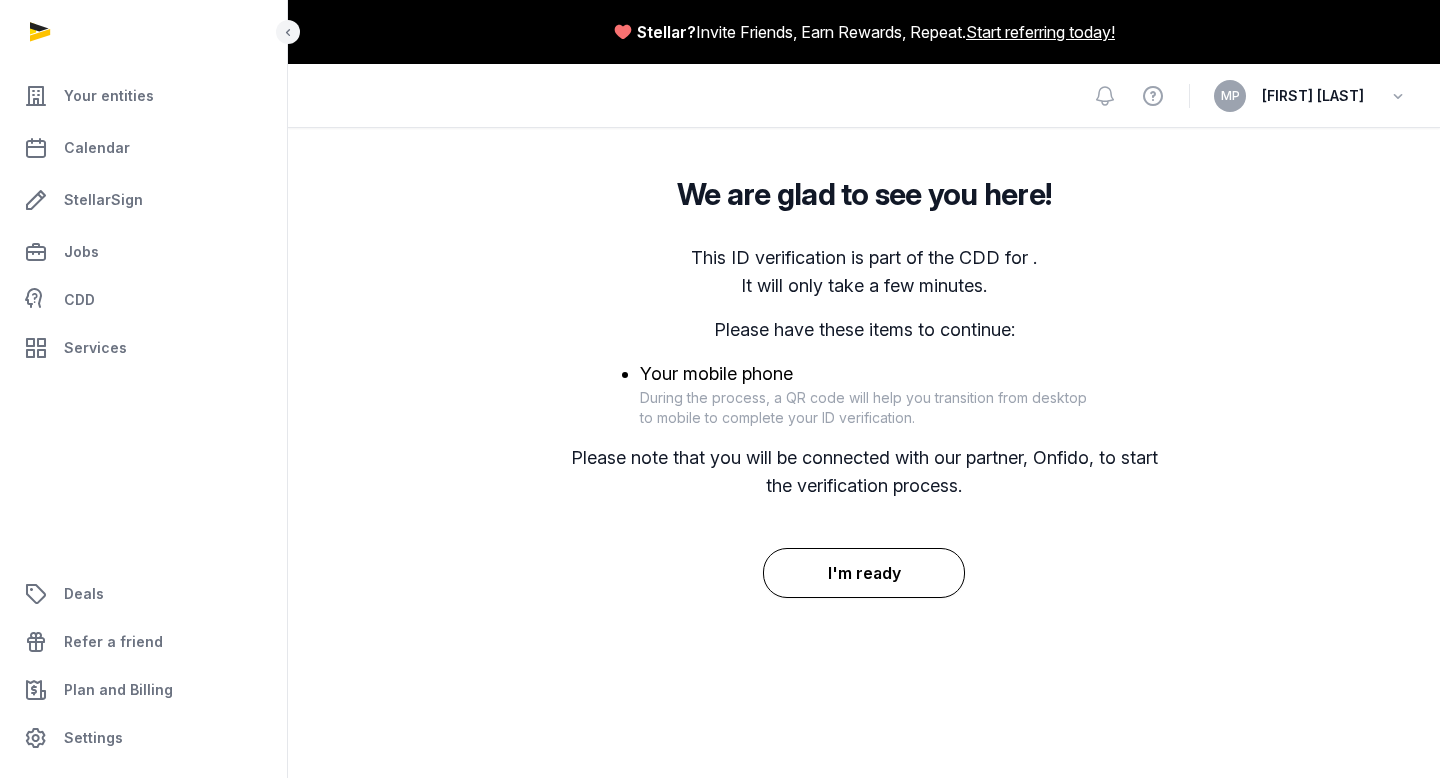 click on "I'm ready" at bounding box center [864, 573] 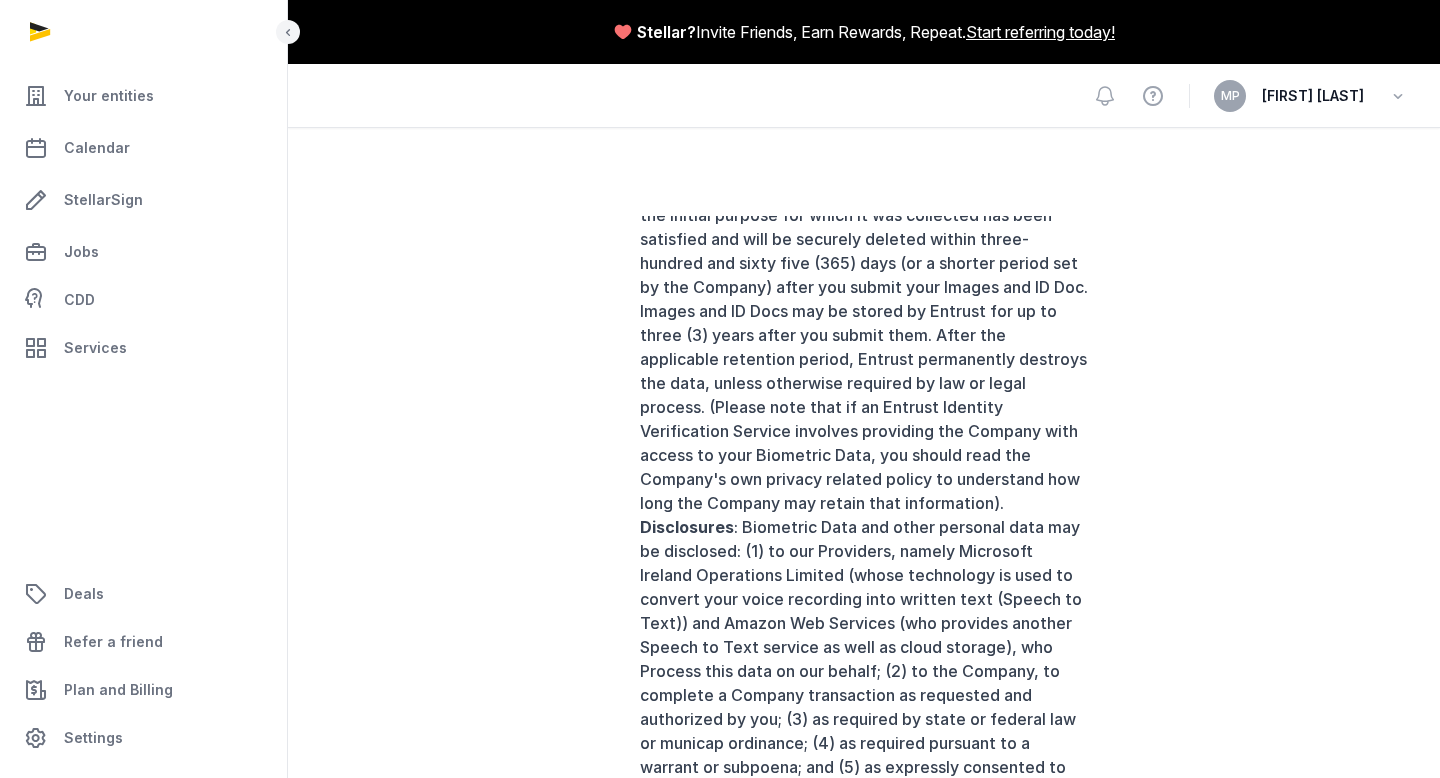 scroll, scrollTop: 1296, scrollLeft: 0, axis: vertical 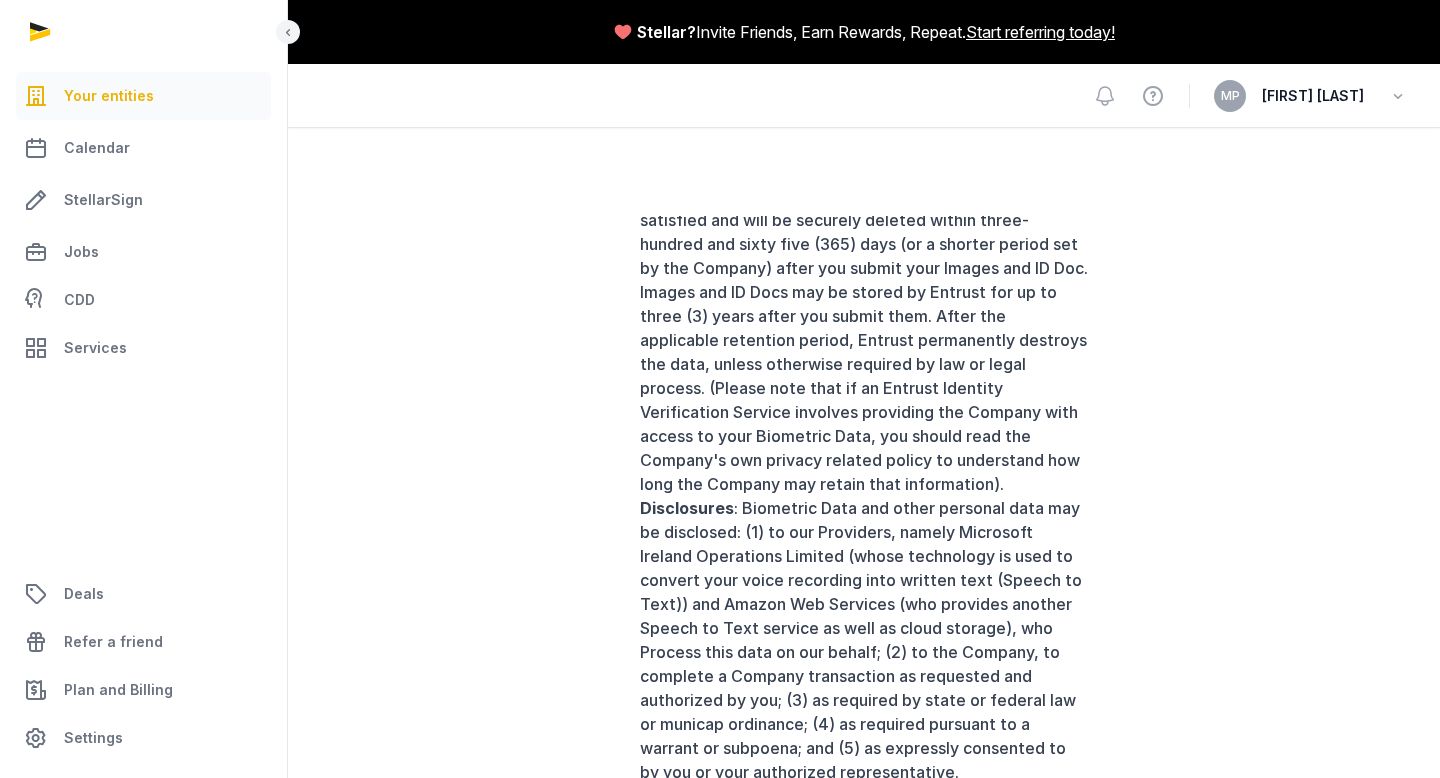 click on "Your entities" at bounding box center [109, 96] 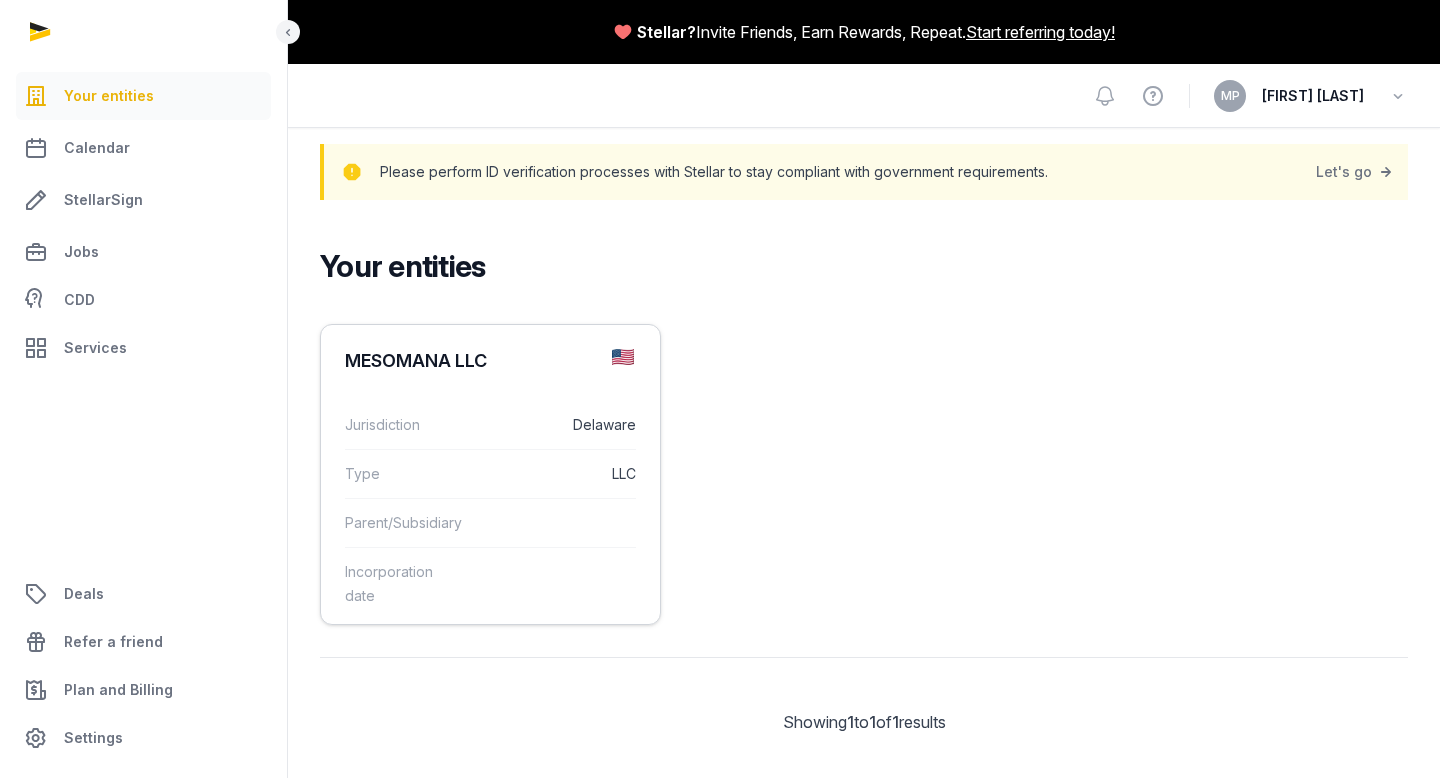 click on "Type LLC" at bounding box center [490, 473] 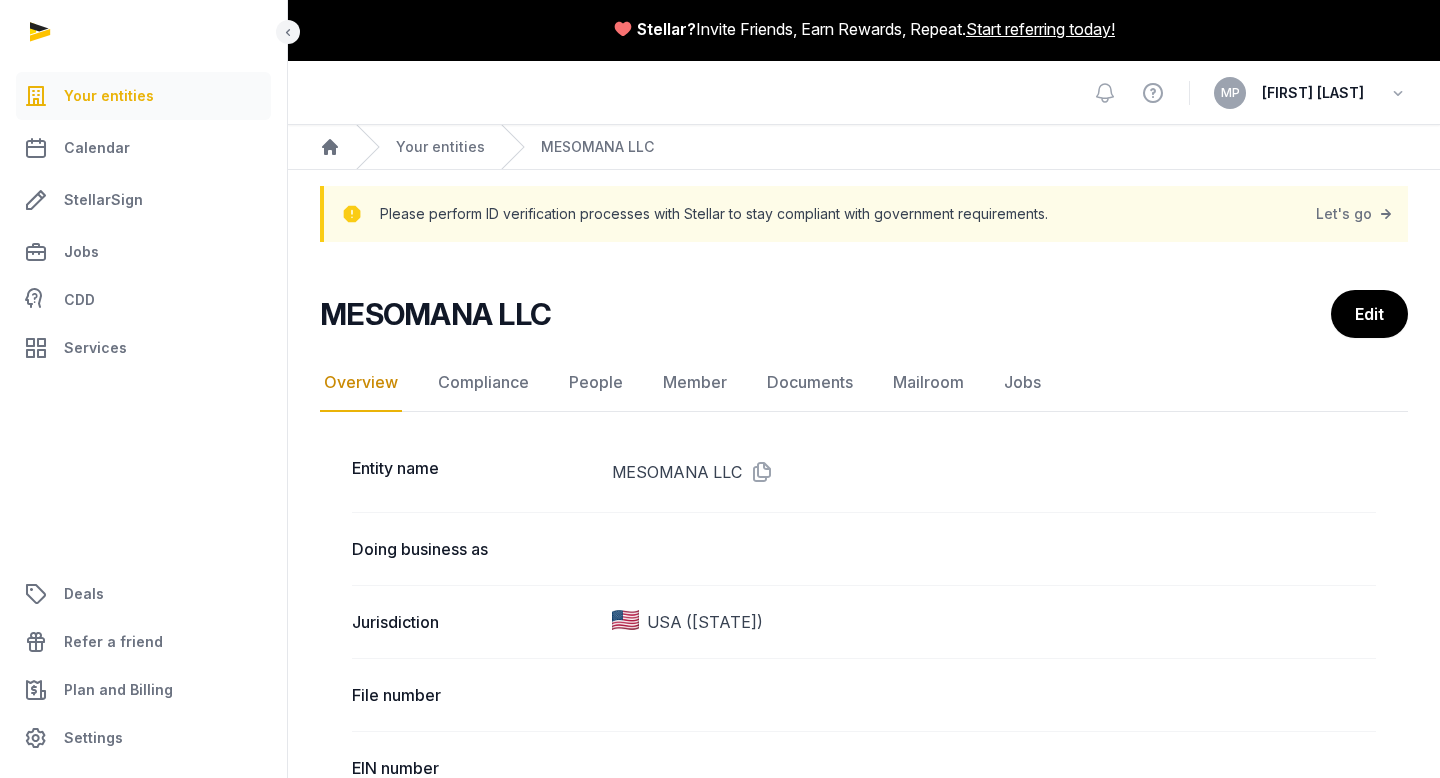 scroll, scrollTop: 0, scrollLeft: 0, axis: both 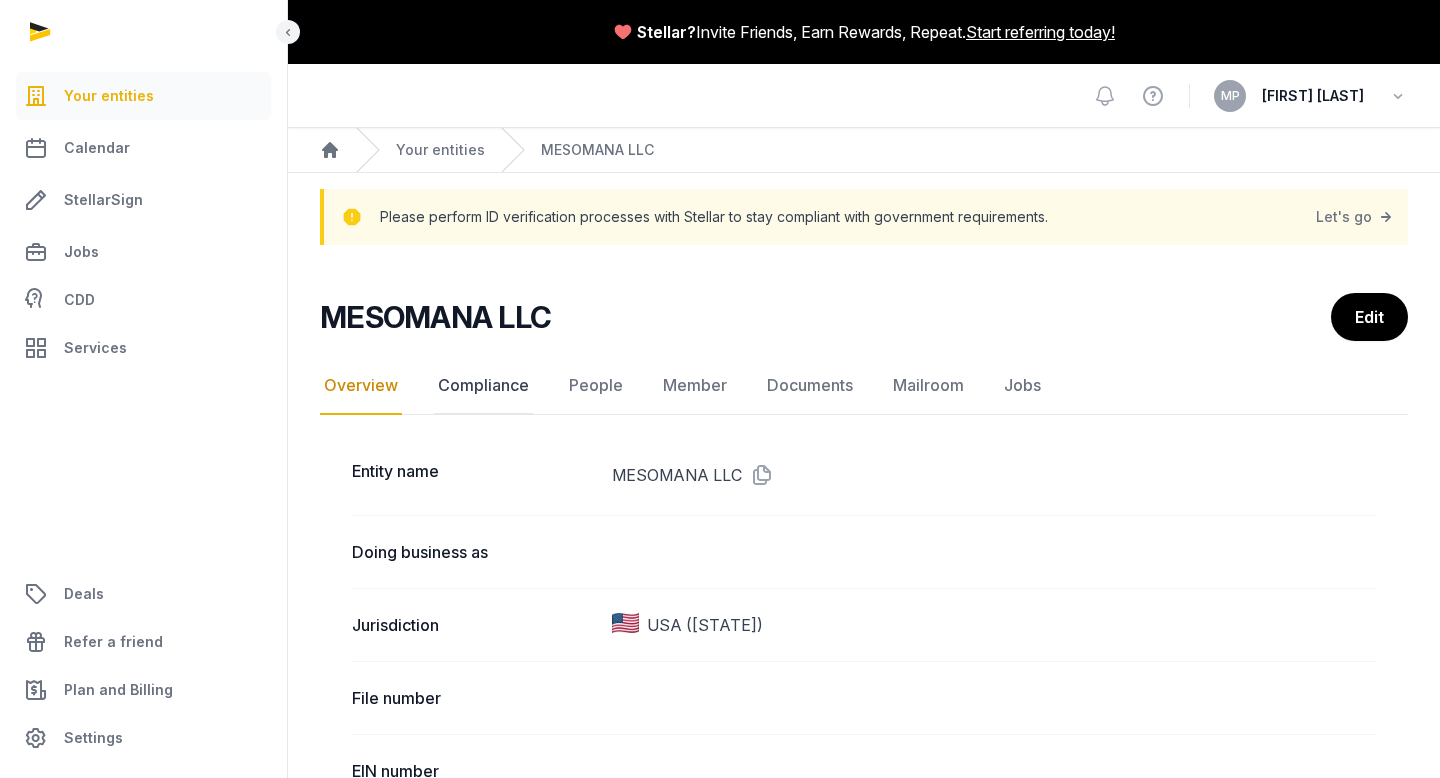 click on "Compliance" 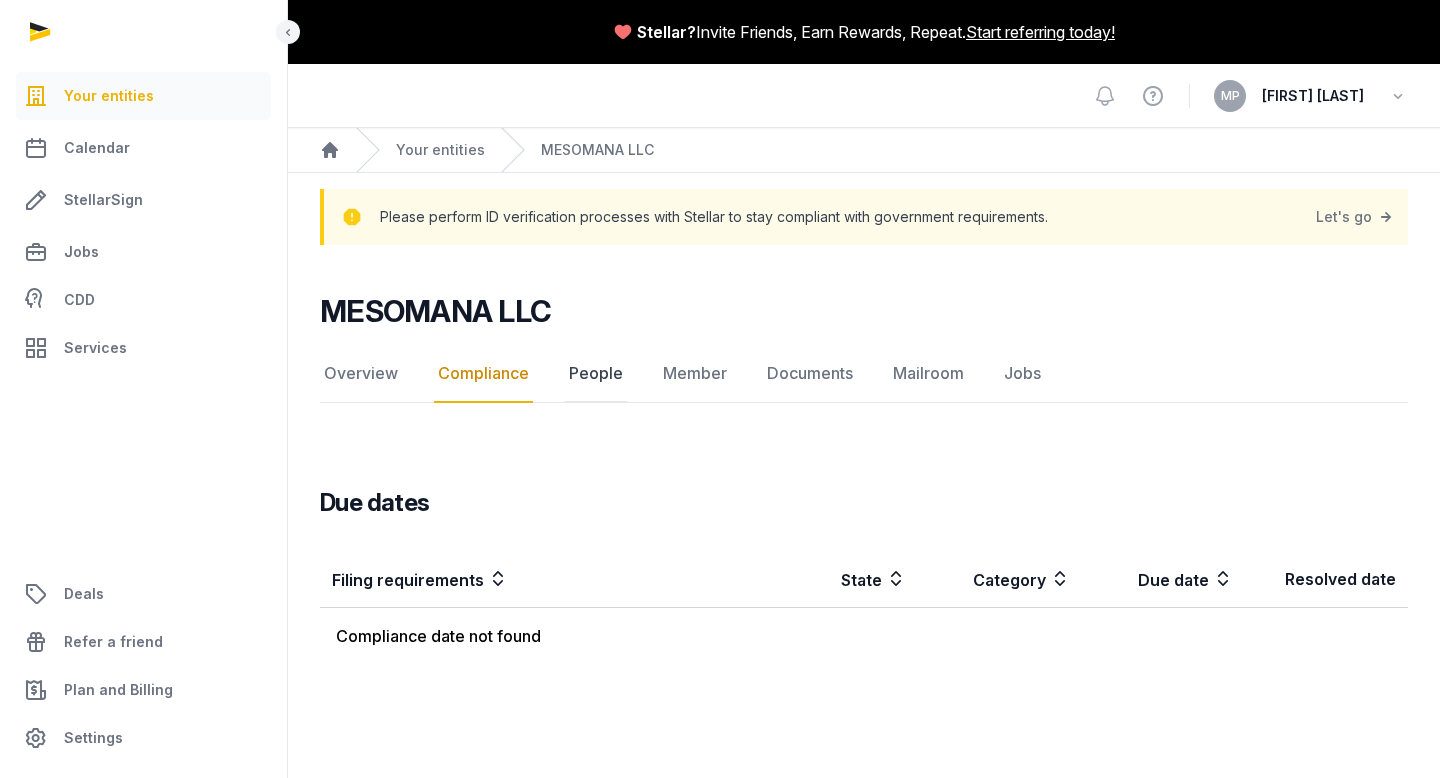 click on "People" 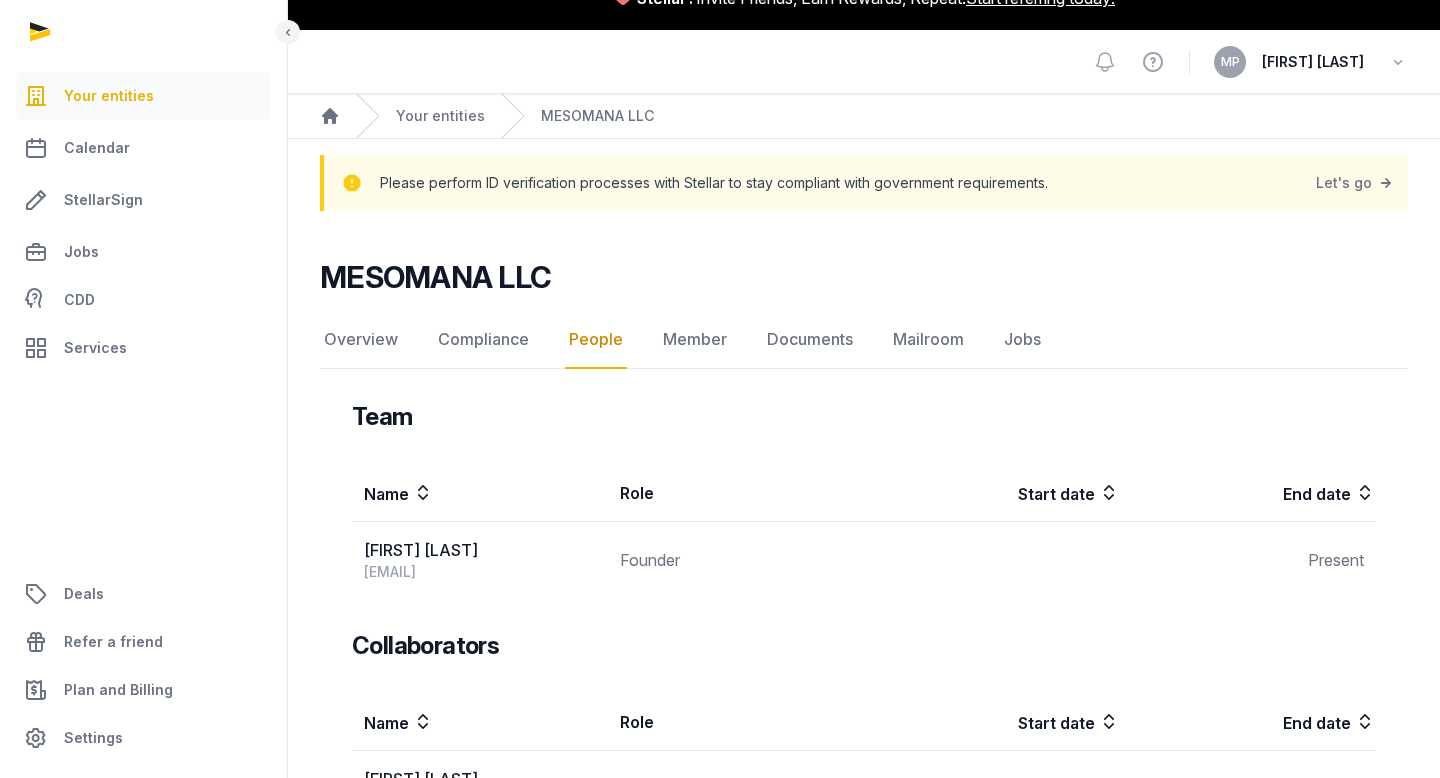 scroll, scrollTop: 0, scrollLeft: 0, axis: both 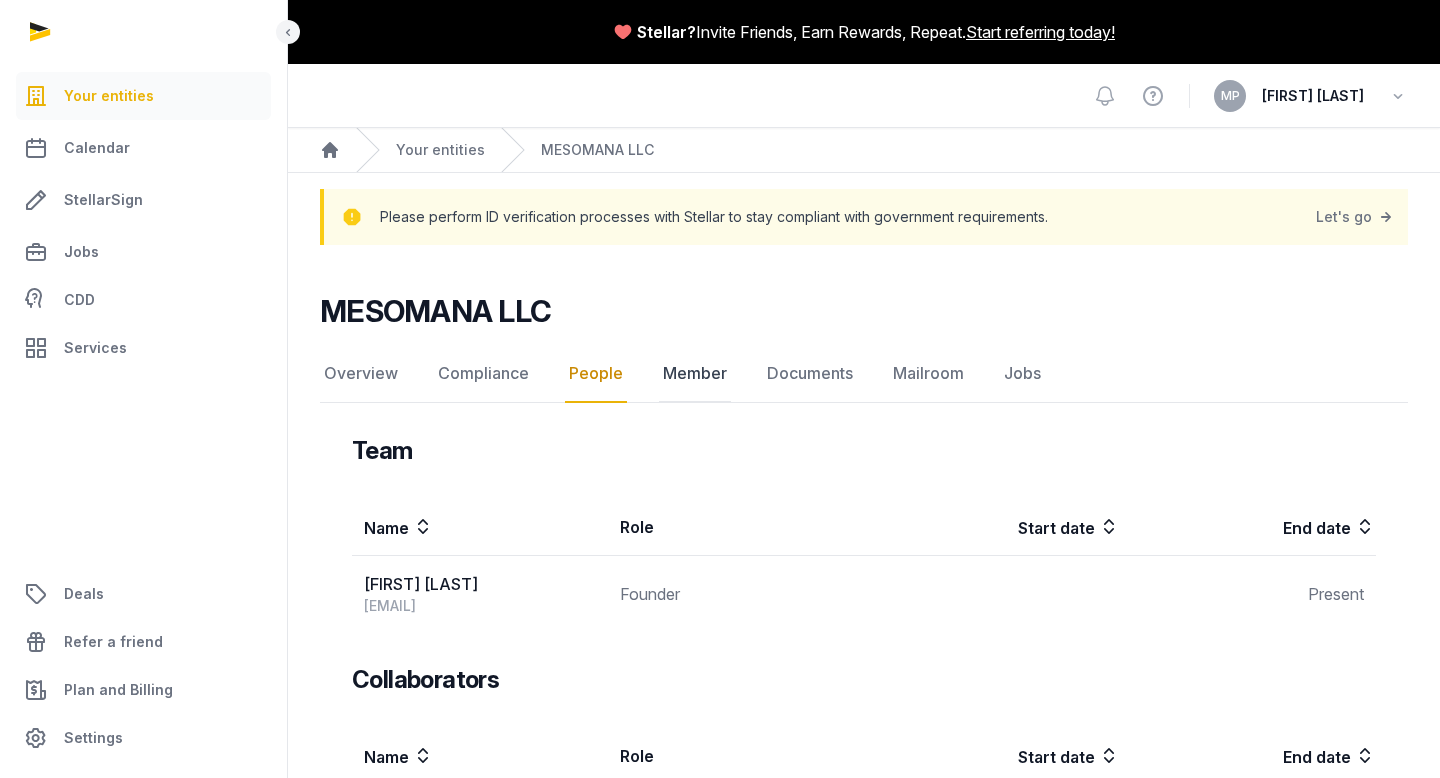 click on "Member" 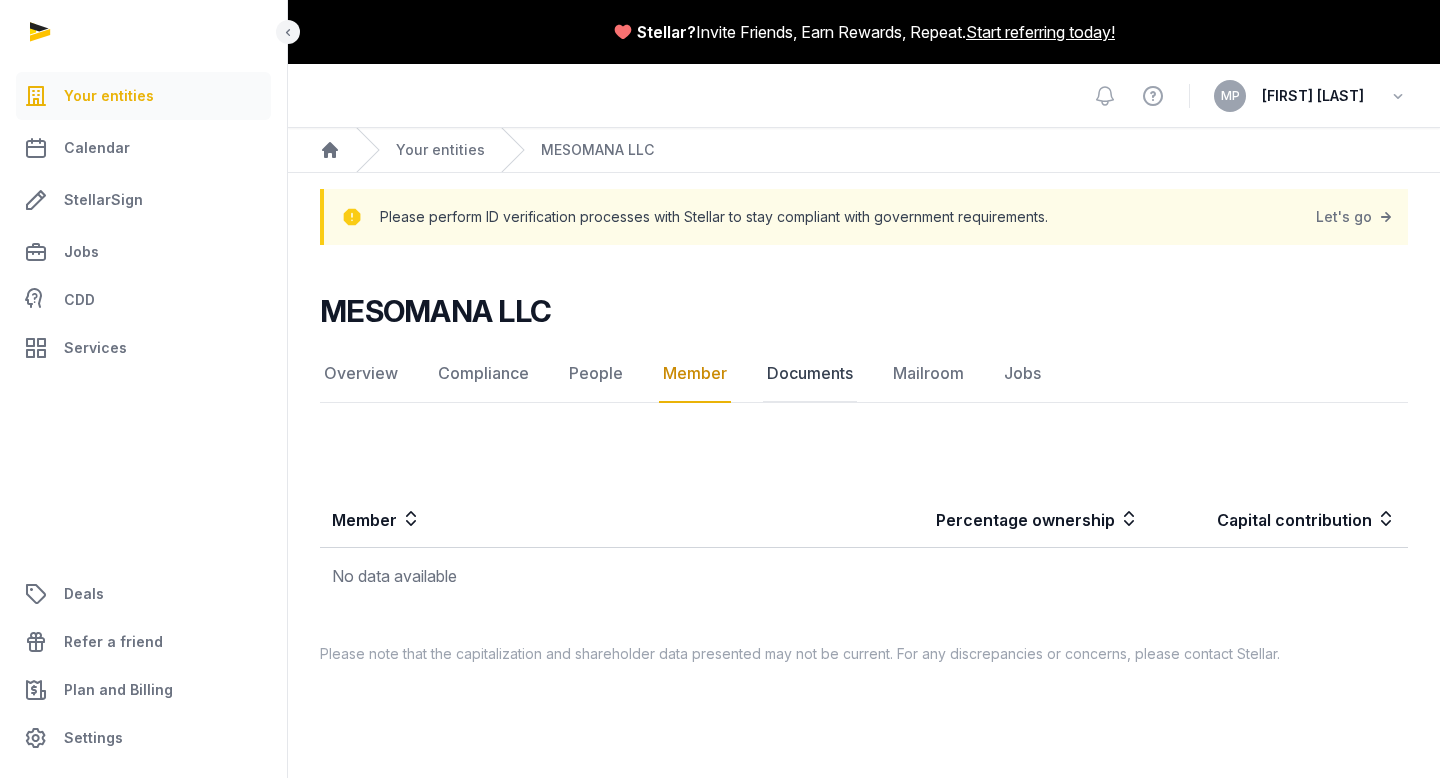 click on "Documents" 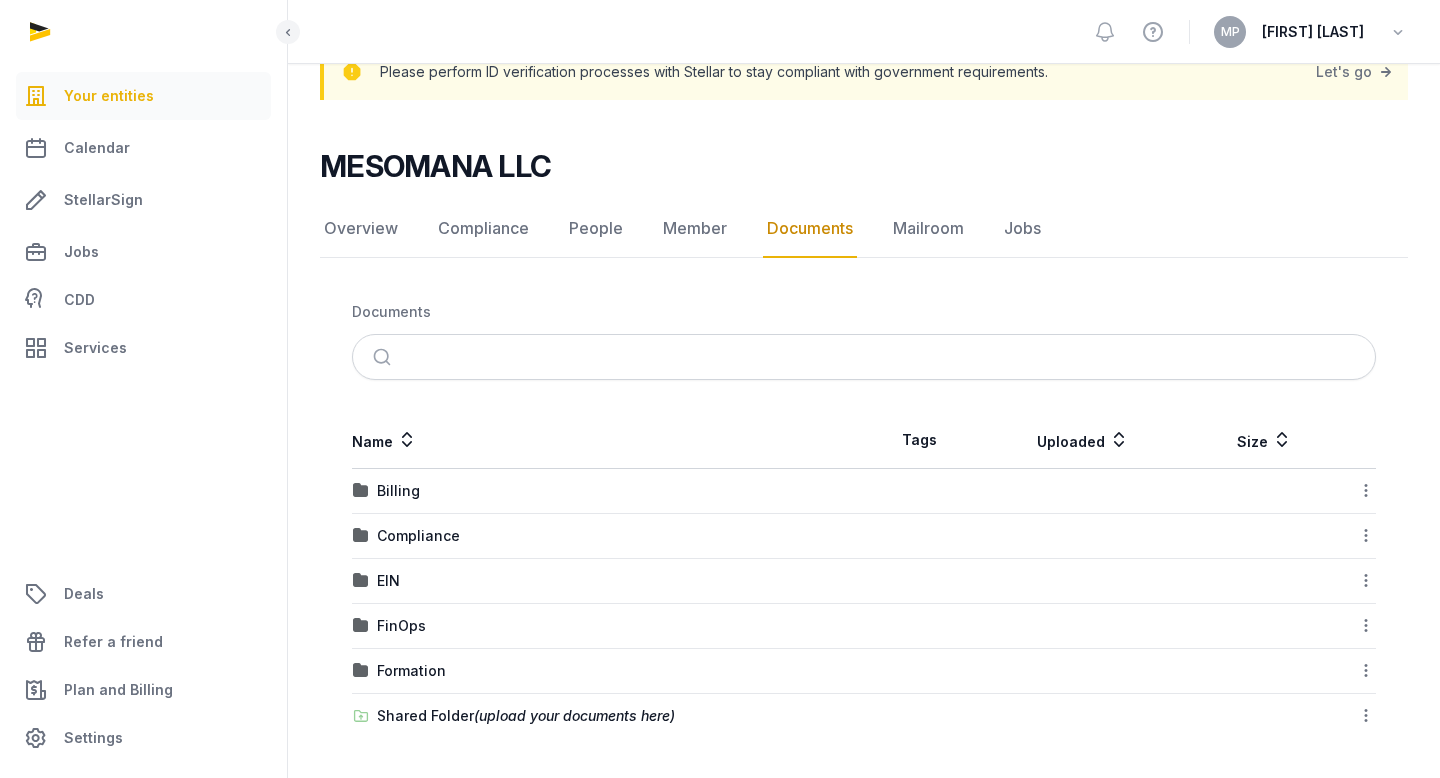 scroll, scrollTop: 96, scrollLeft: 0, axis: vertical 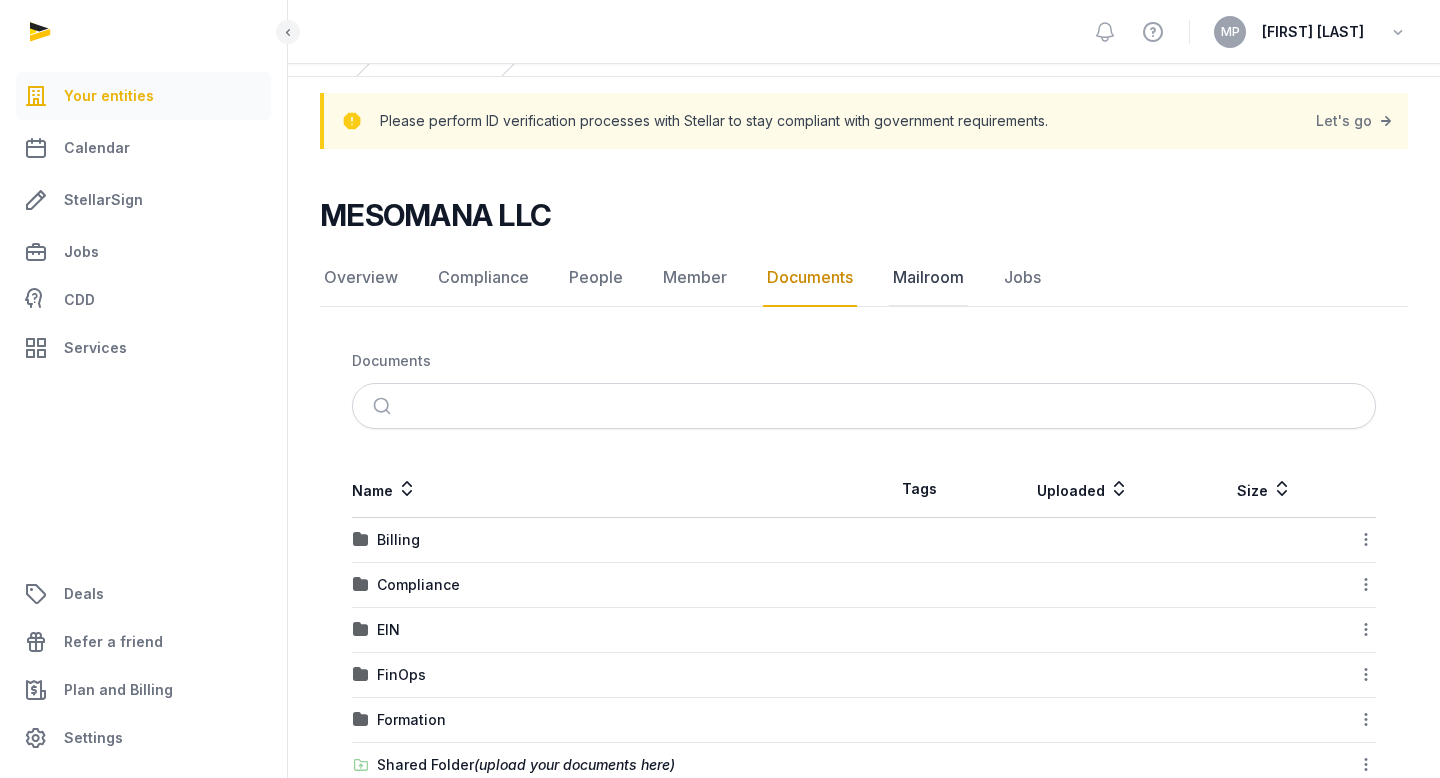click on "Mailroom" 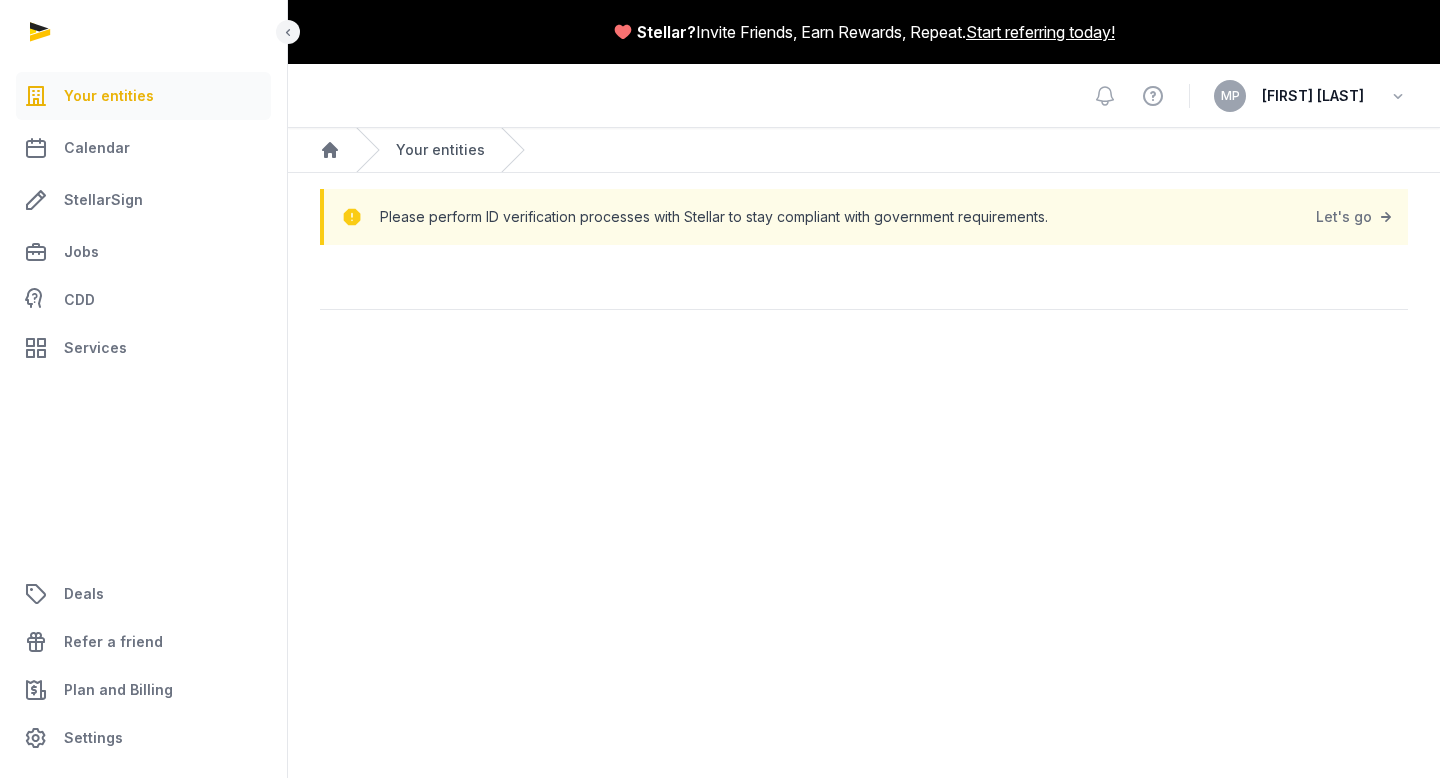 click on "Your entities" at bounding box center [440, 150] 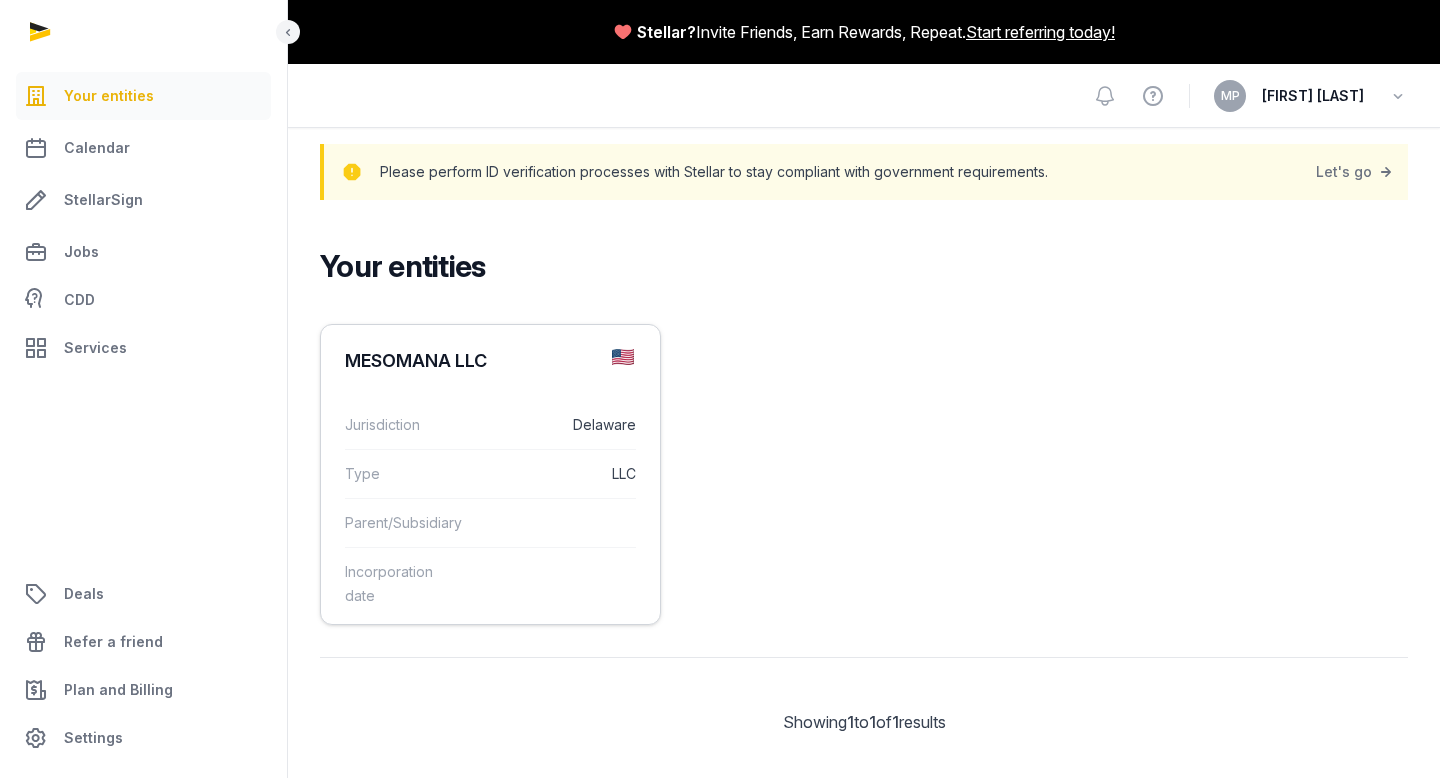 click on "Incorporation date" at bounding box center (490, 583) 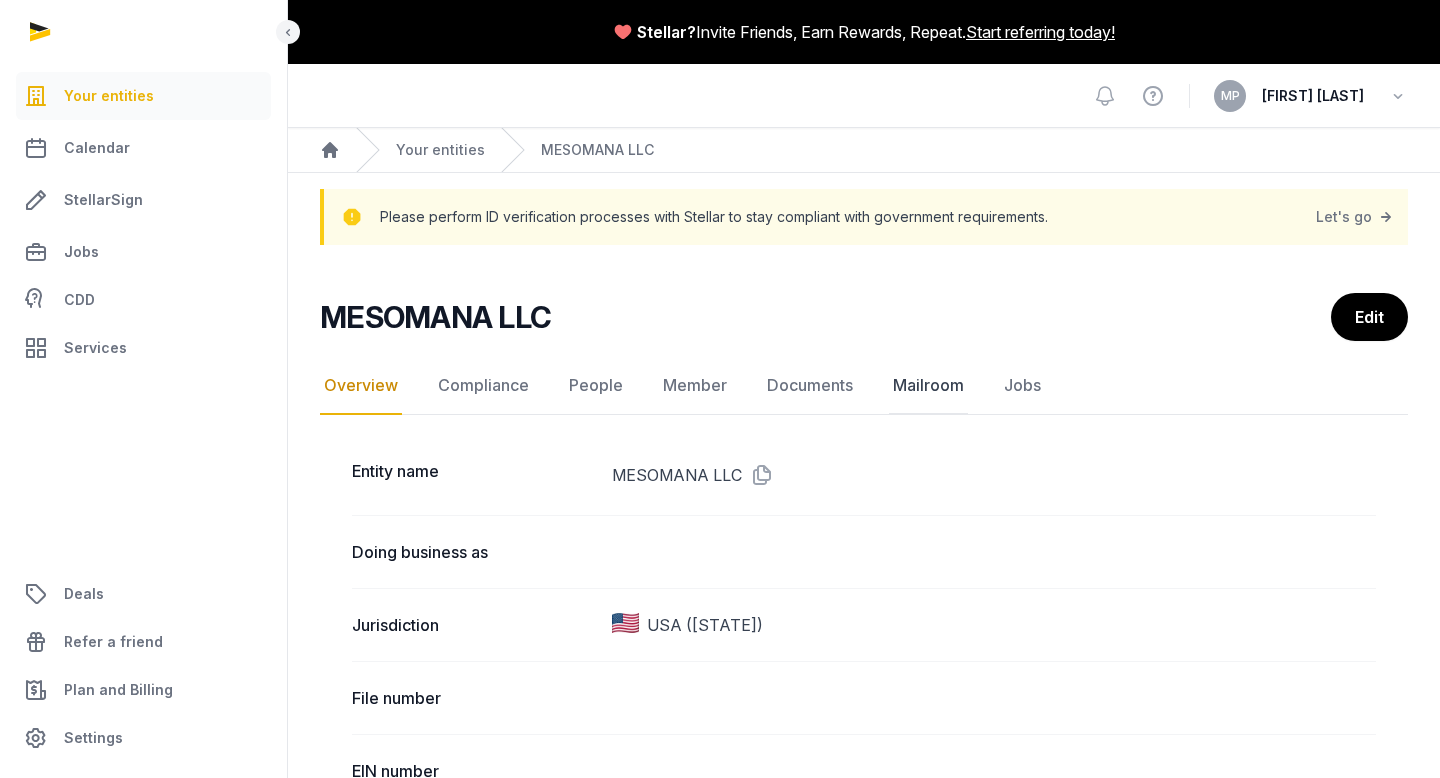click on "Mailroom" 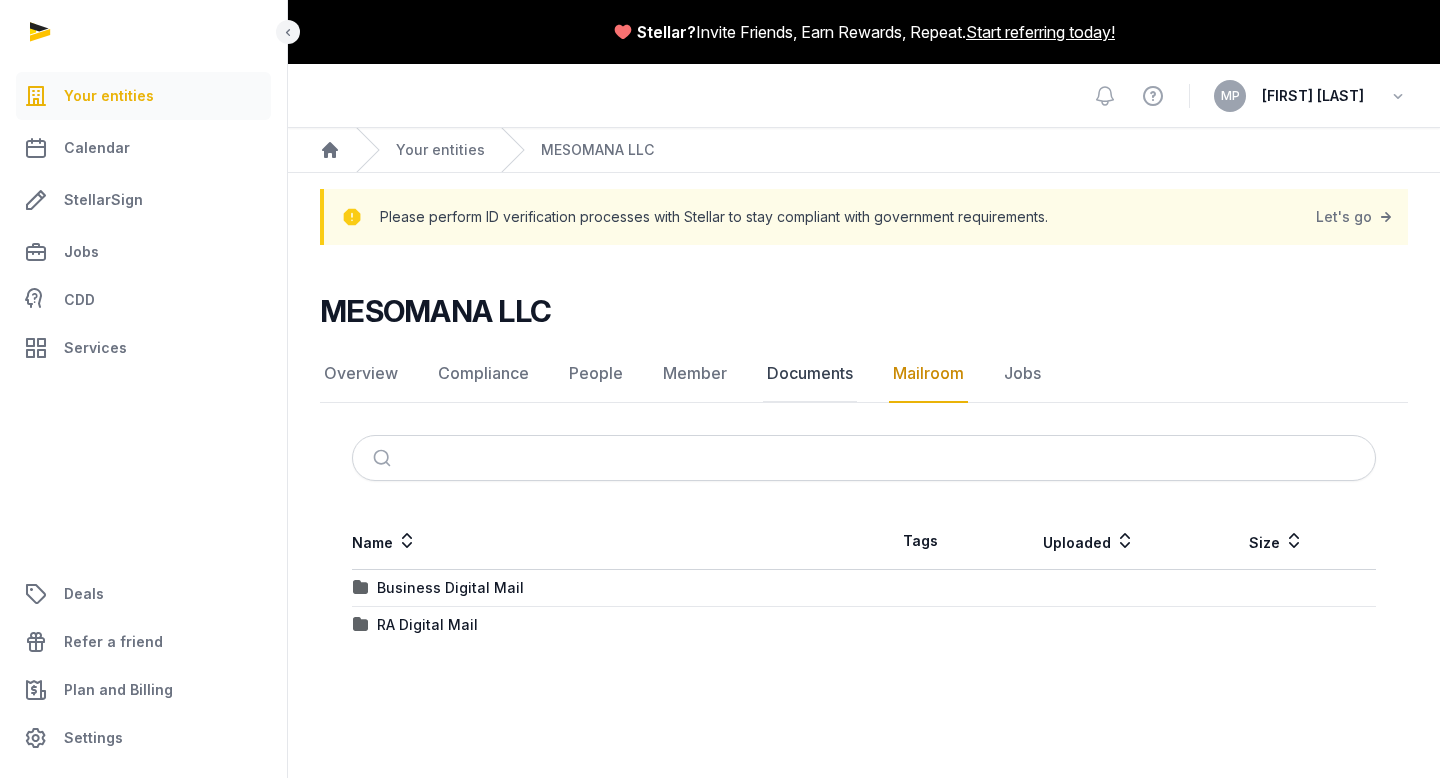 scroll, scrollTop: 0, scrollLeft: 0, axis: both 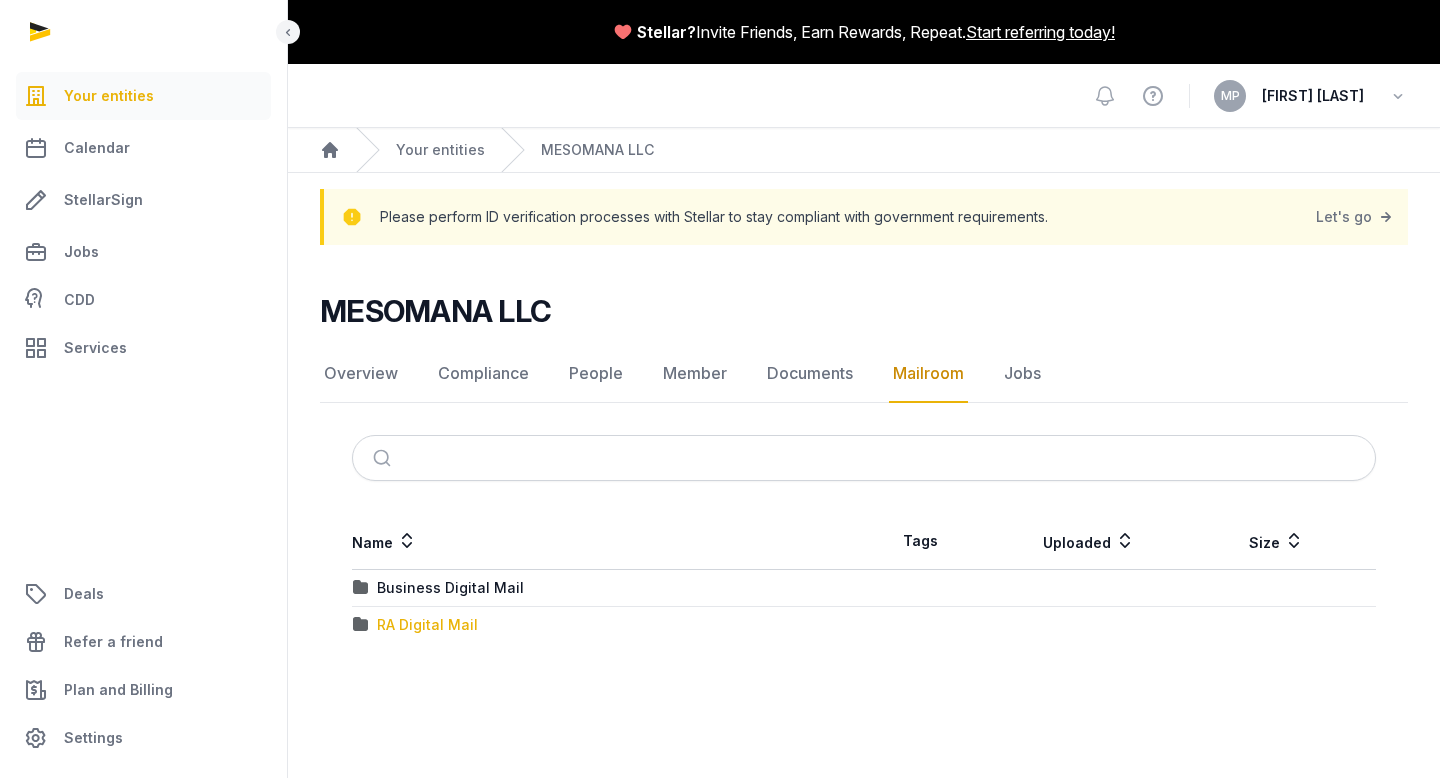 click on "RA Digital Mail" at bounding box center (427, 625) 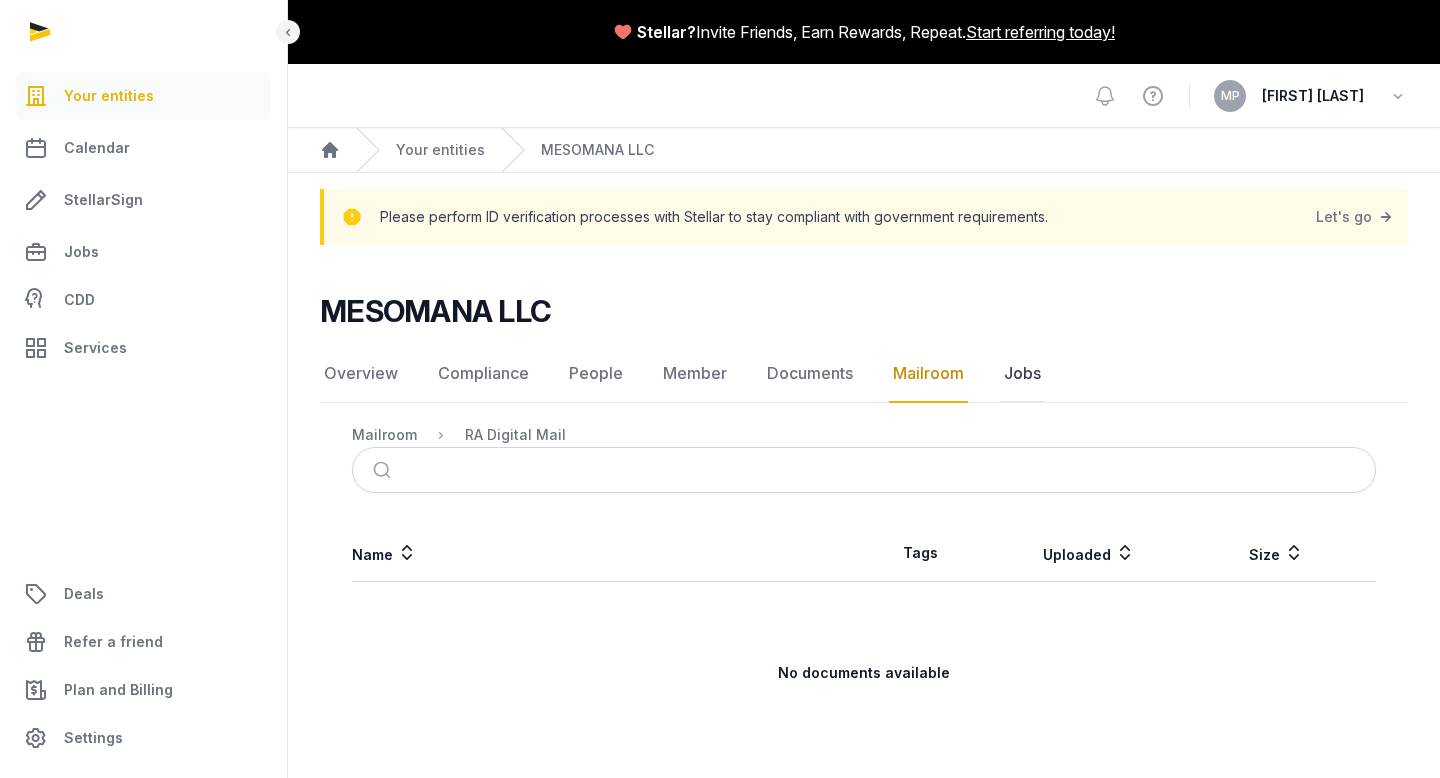 click on "Jobs" 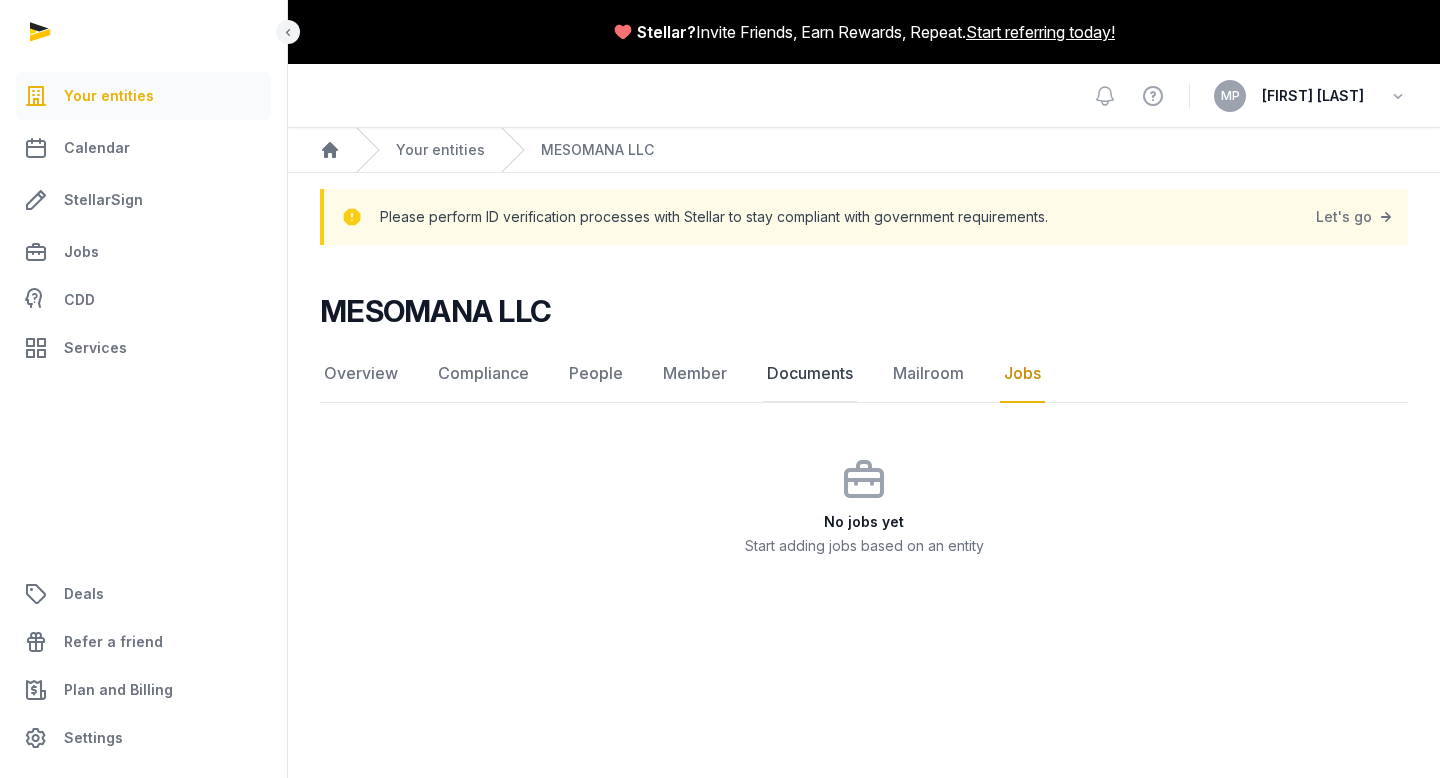 click on "Documents" 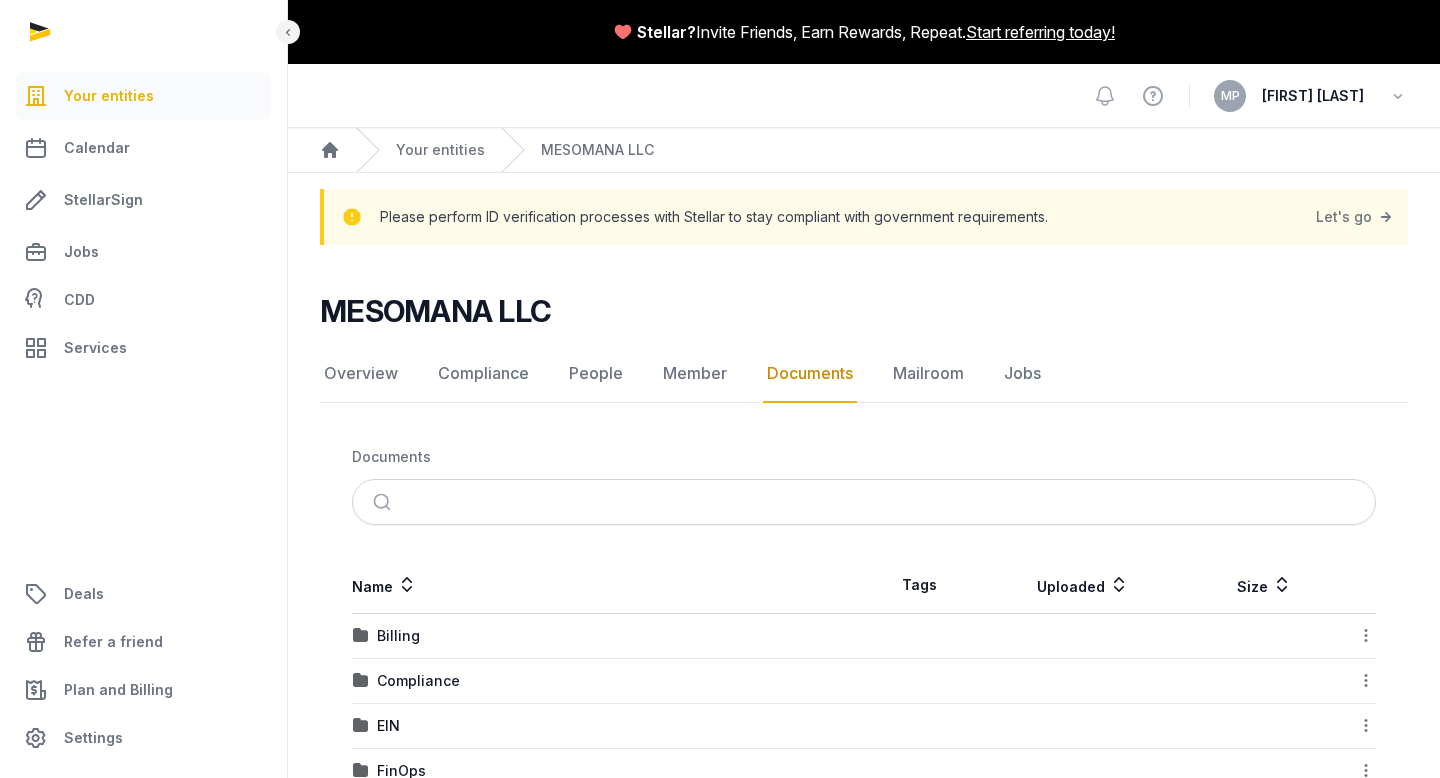 scroll, scrollTop: 145, scrollLeft: 0, axis: vertical 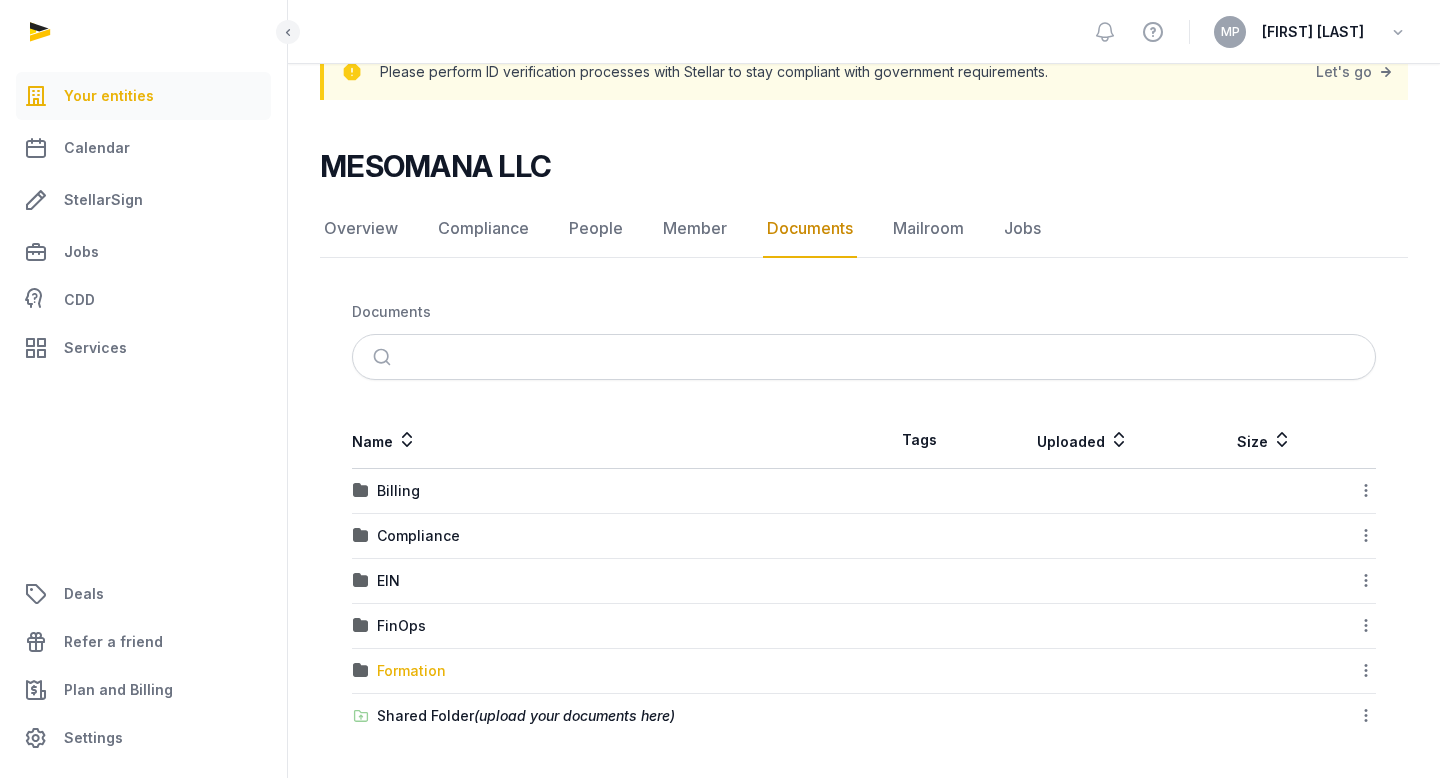 click on "Formation" at bounding box center [411, 671] 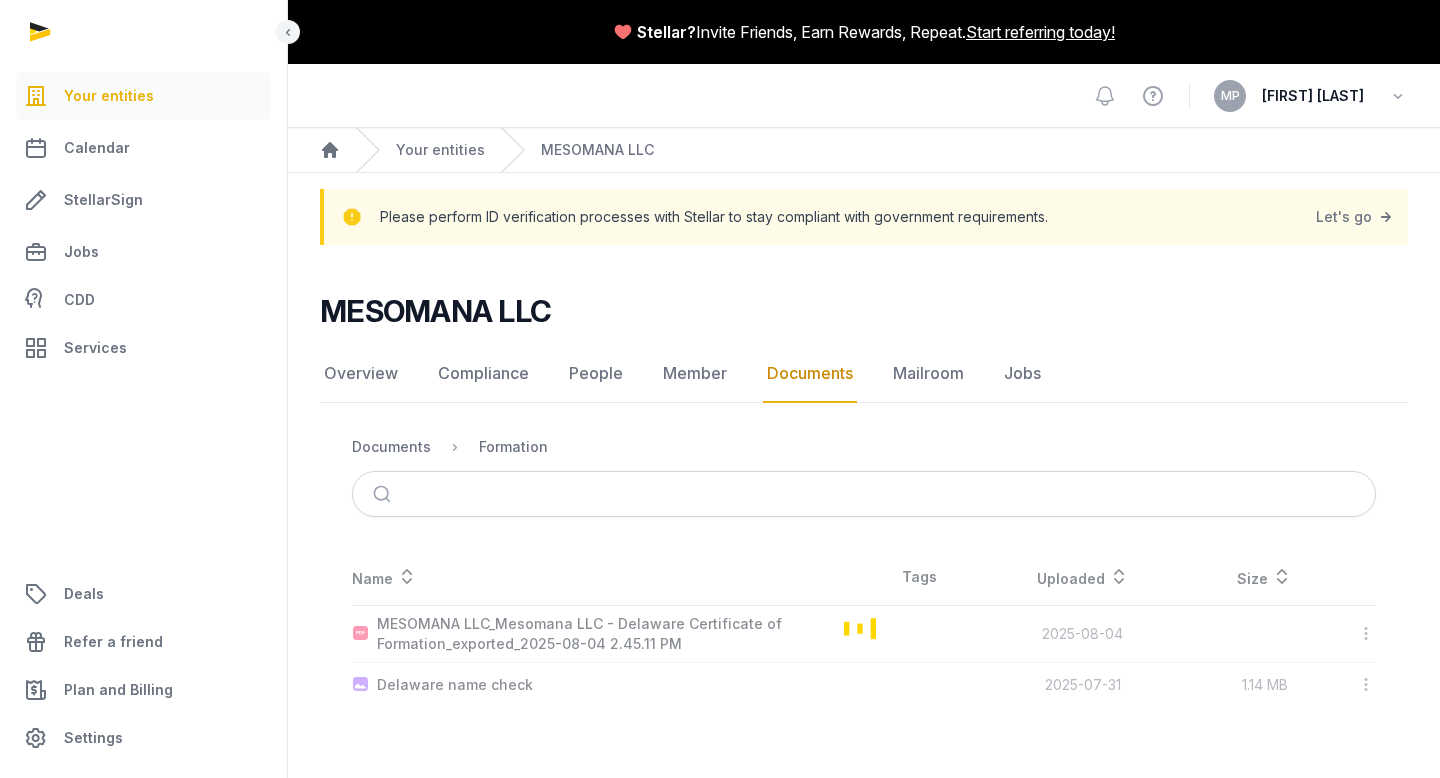 scroll, scrollTop: 0, scrollLeft: 0, axis: both 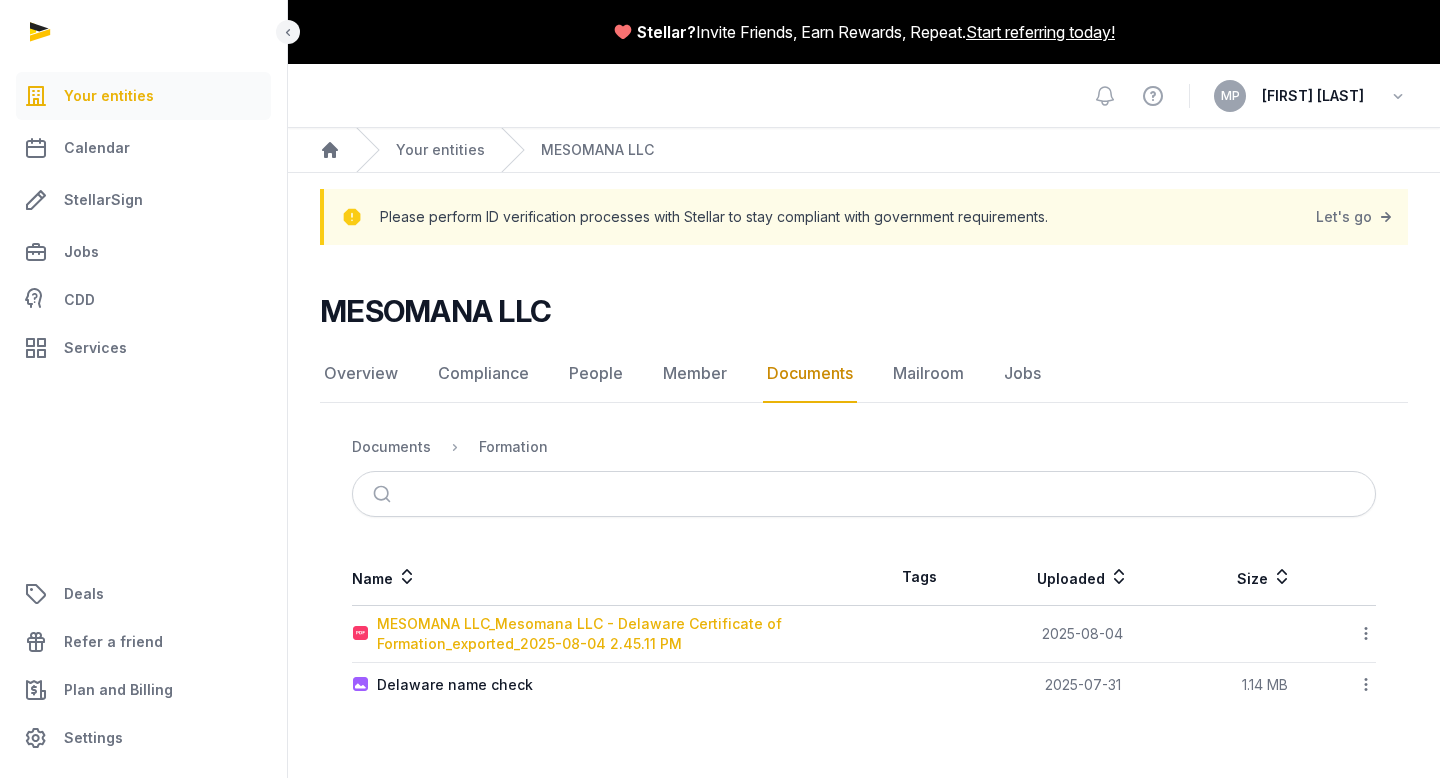 click on "MESOMANA LLC_Mesomana LLC - Delaware Certificate of Formation_exported_2025-08-04 2.45.11 PM" at bounding box center (620, 634) 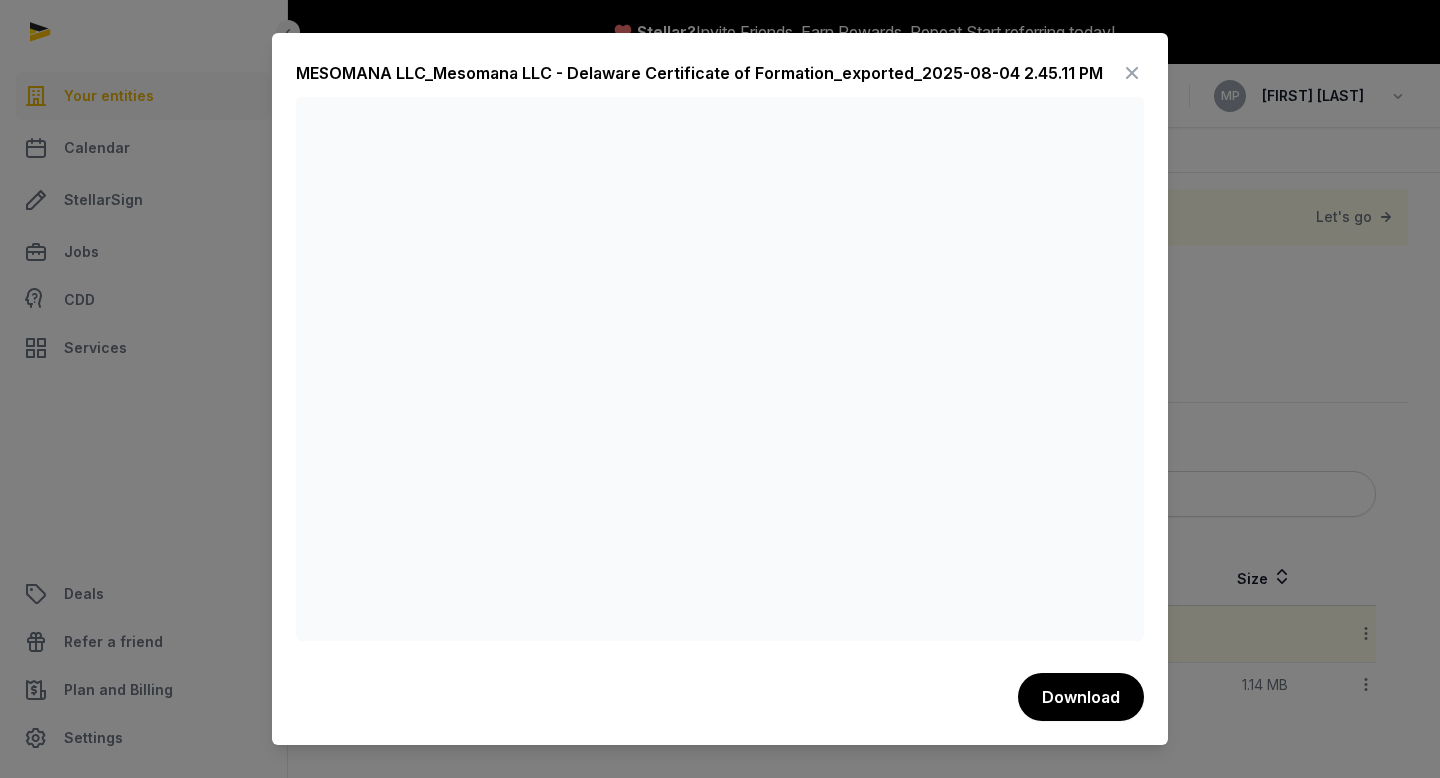 click at bounding box center [1132, 73] 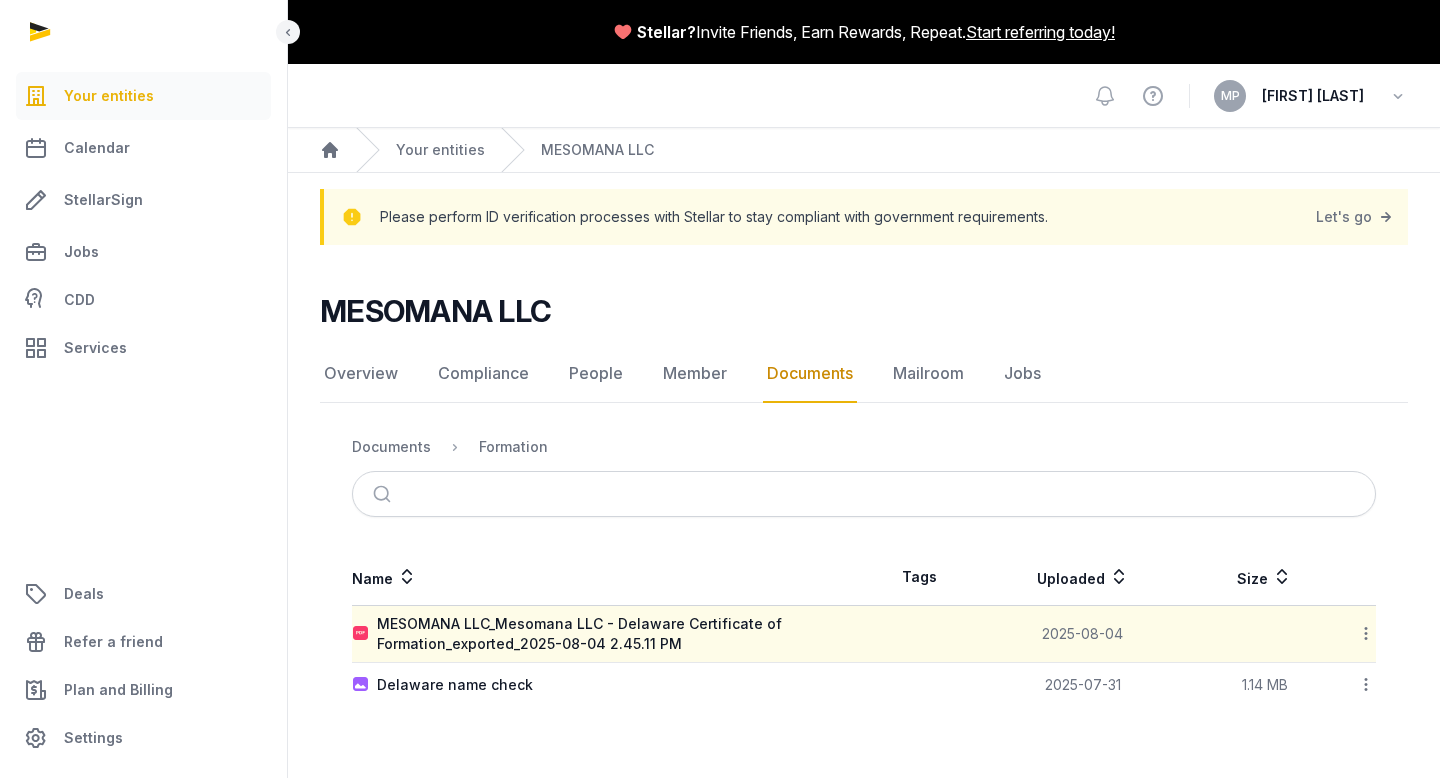 click on "Services" at bounding box center (143, 348) 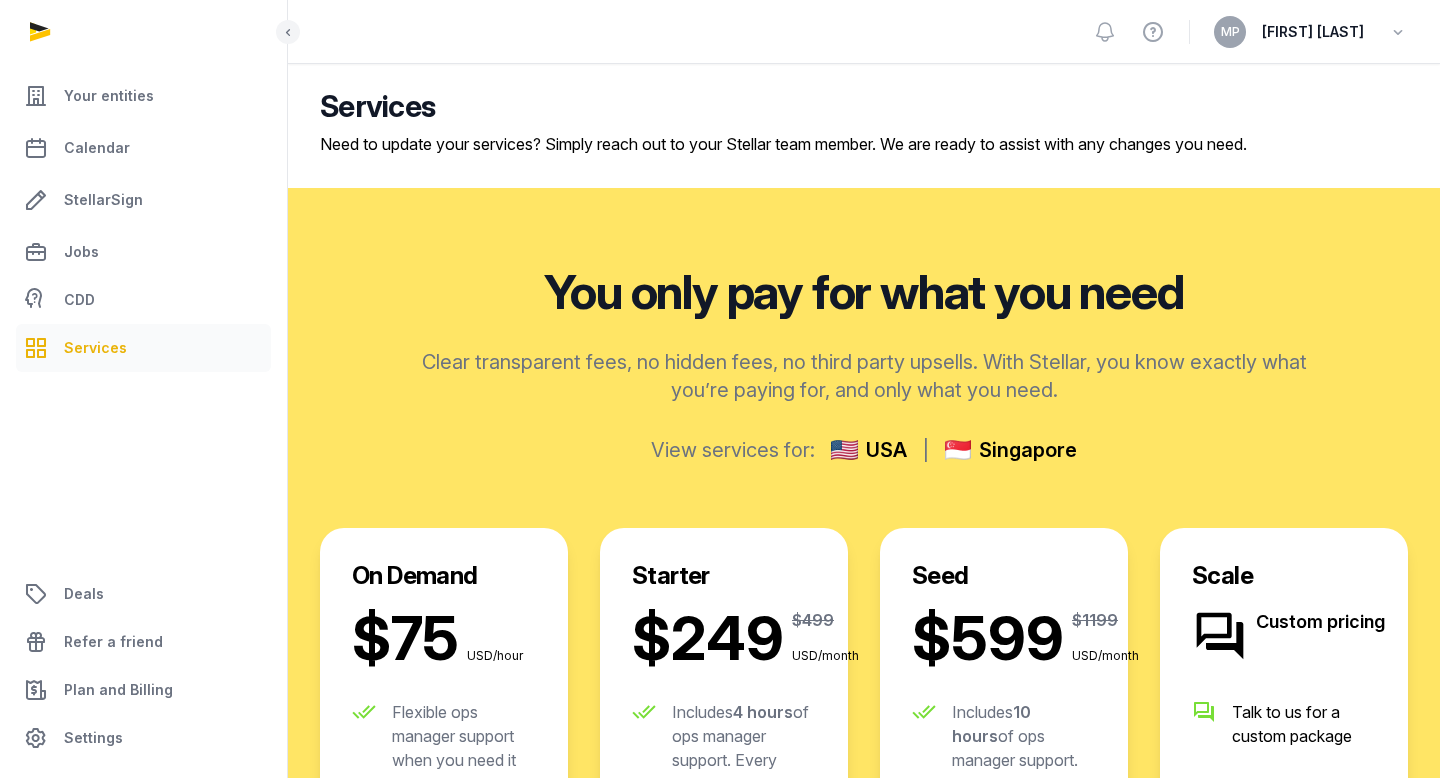 scroll, scrollTop: 0, scrollLeft: 0, axis: both 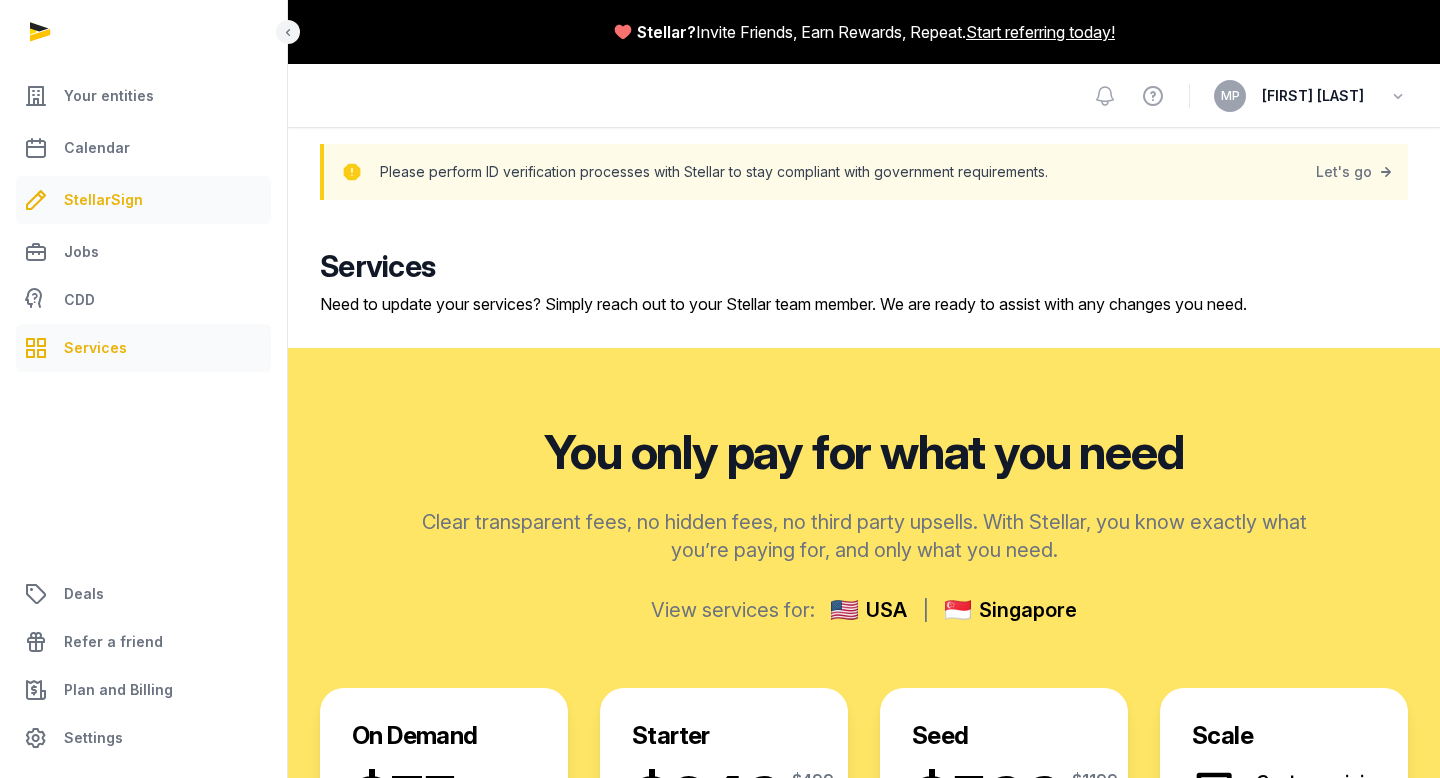 click on "StellarSign" at bounding box center (143, 200) 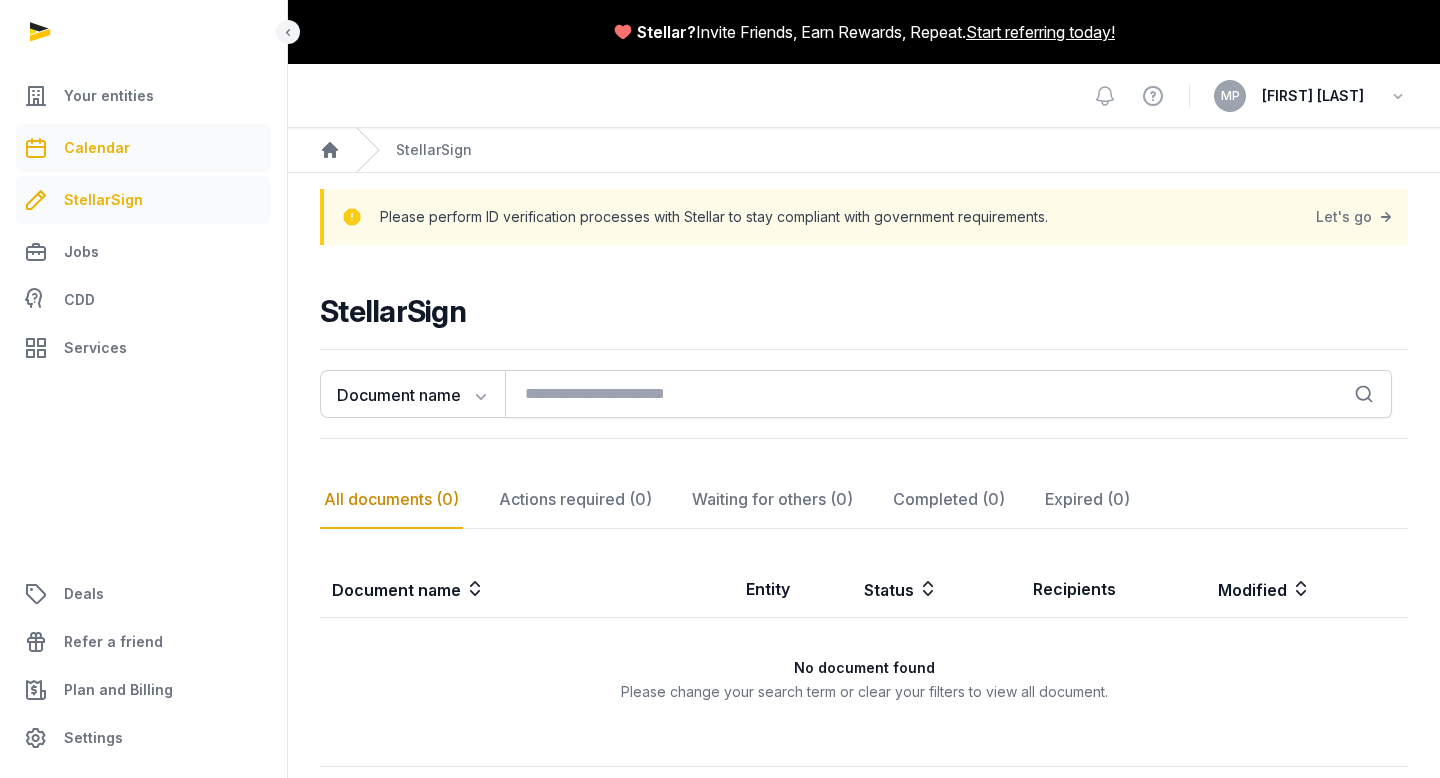 click on "Calendar" at bounding box center (97, 148) 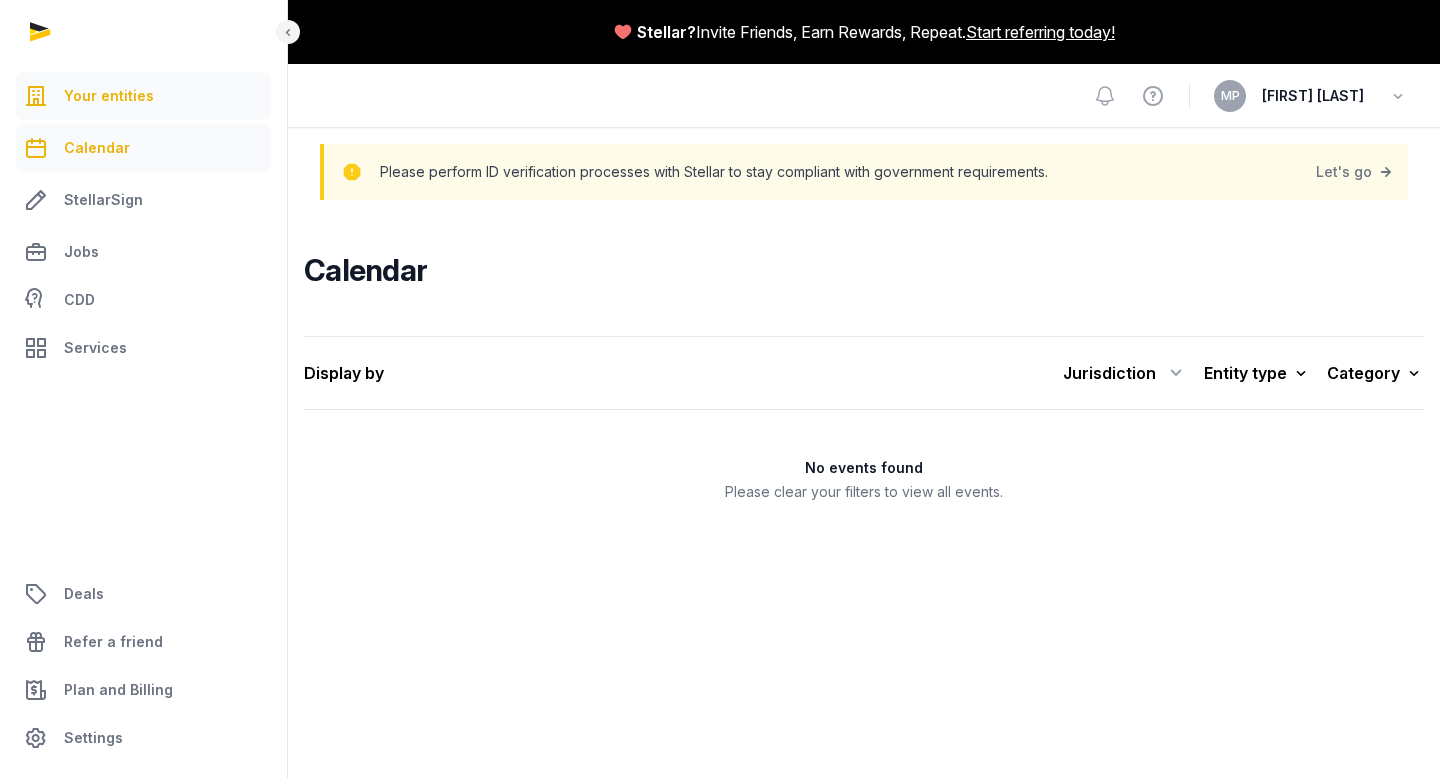 click on "Your entities" at bounding box center [109, 96] 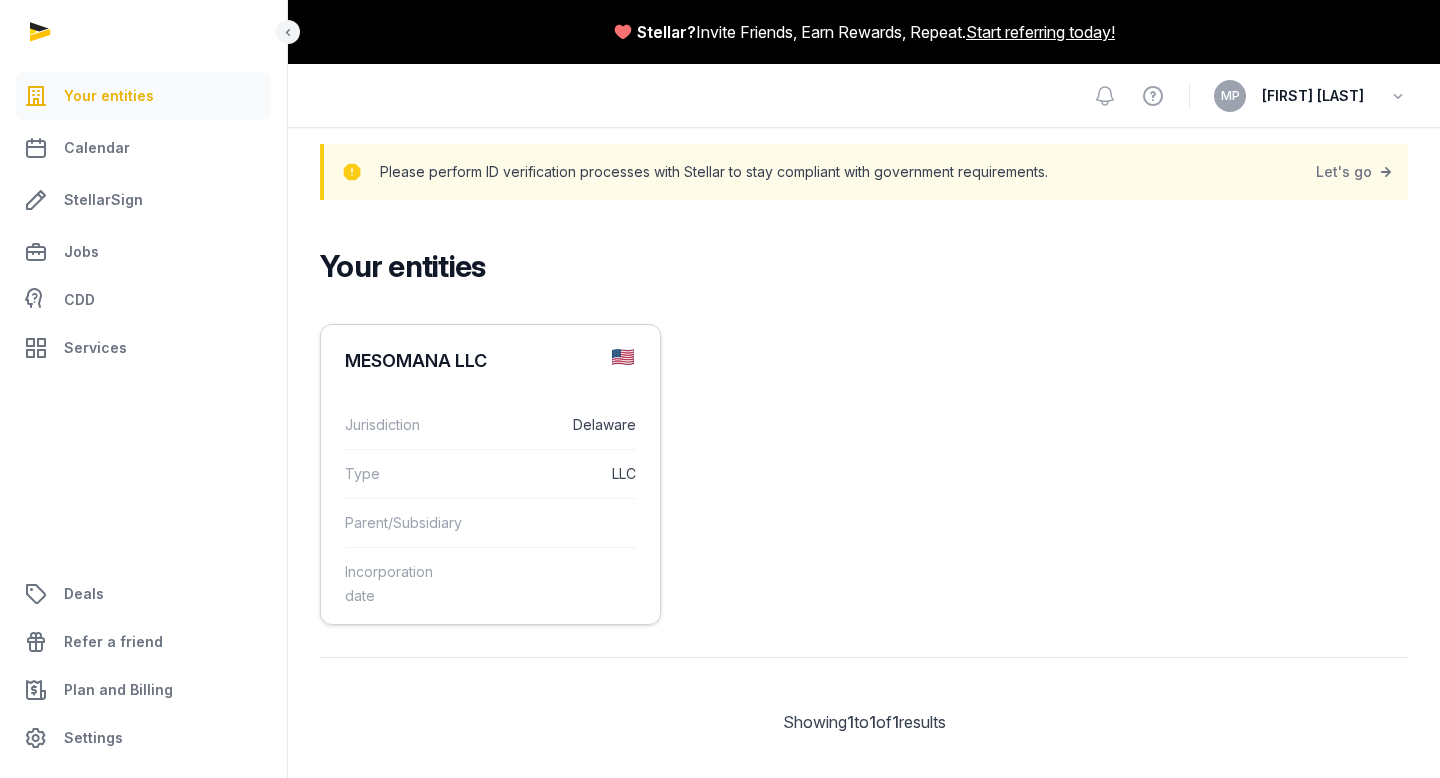 click on "Delaware" at bounding box center (553, 425) 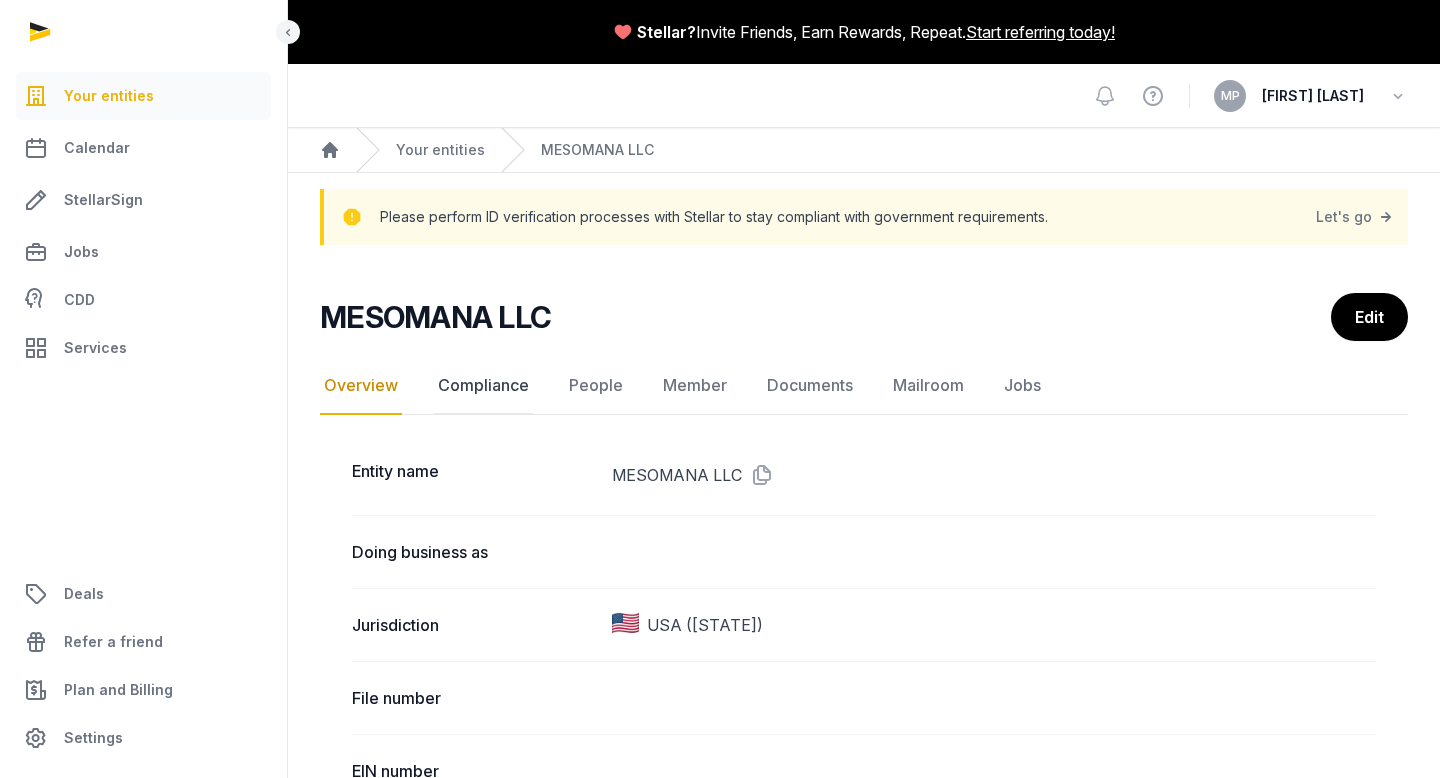click on "Compliance" 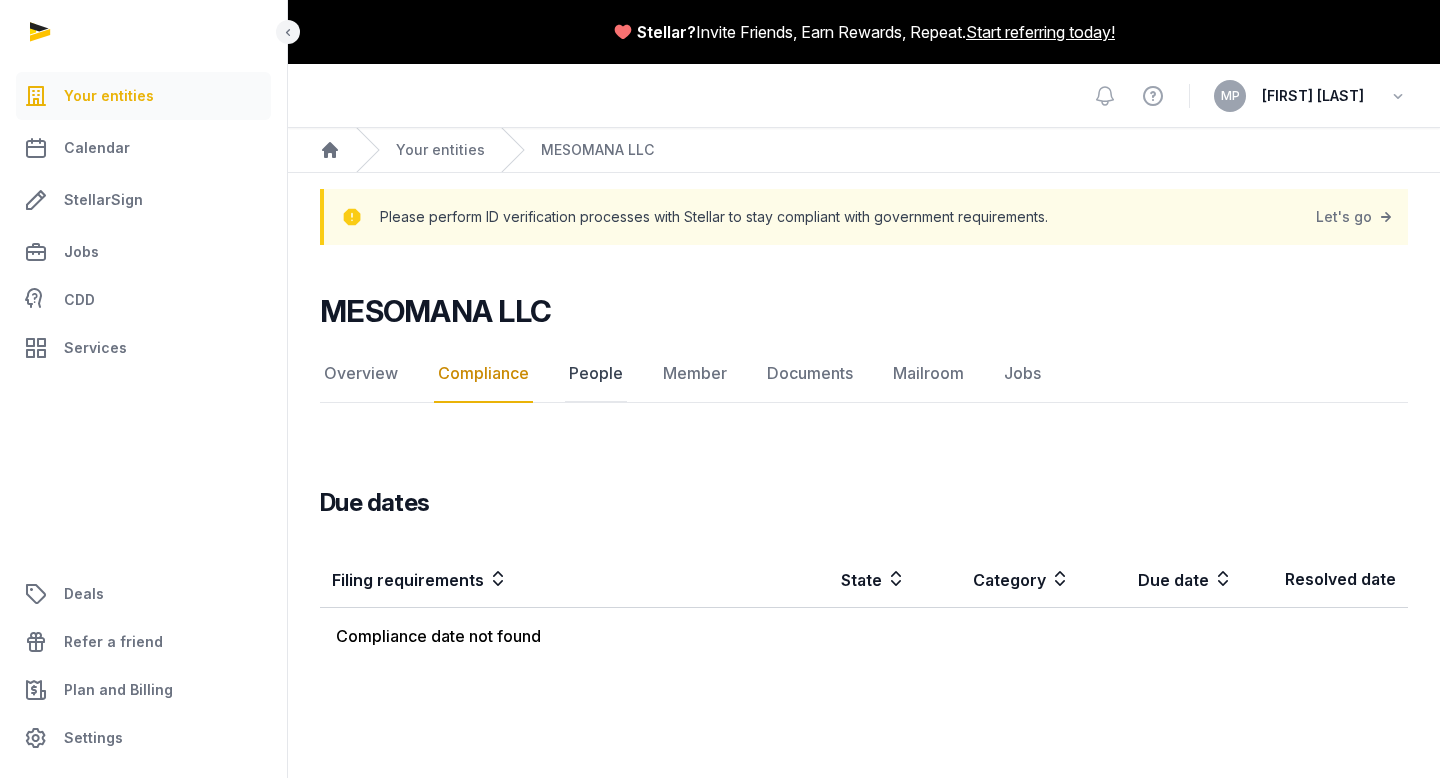 click on "People" 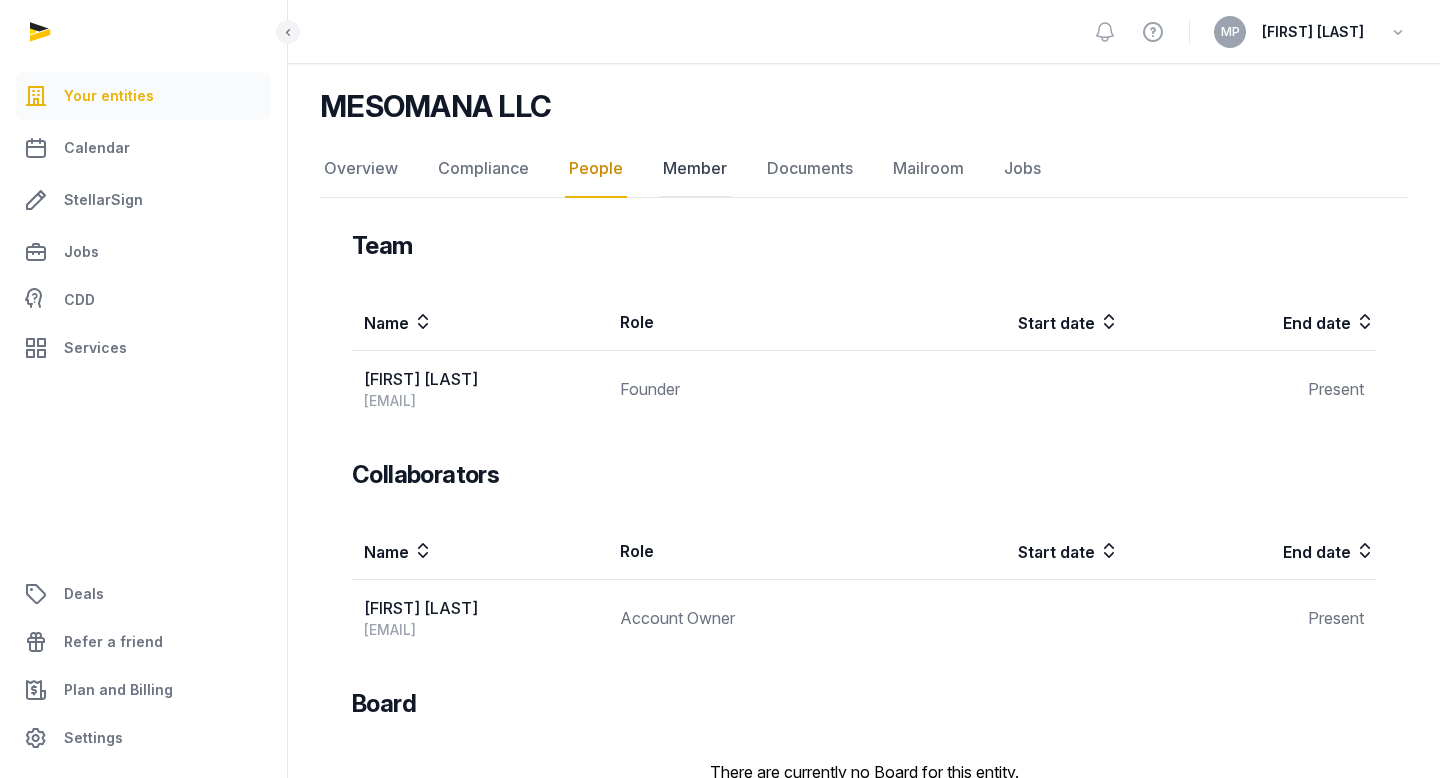 scroll, scrollTop: 191, scrollLeft: 0, axis: vertical 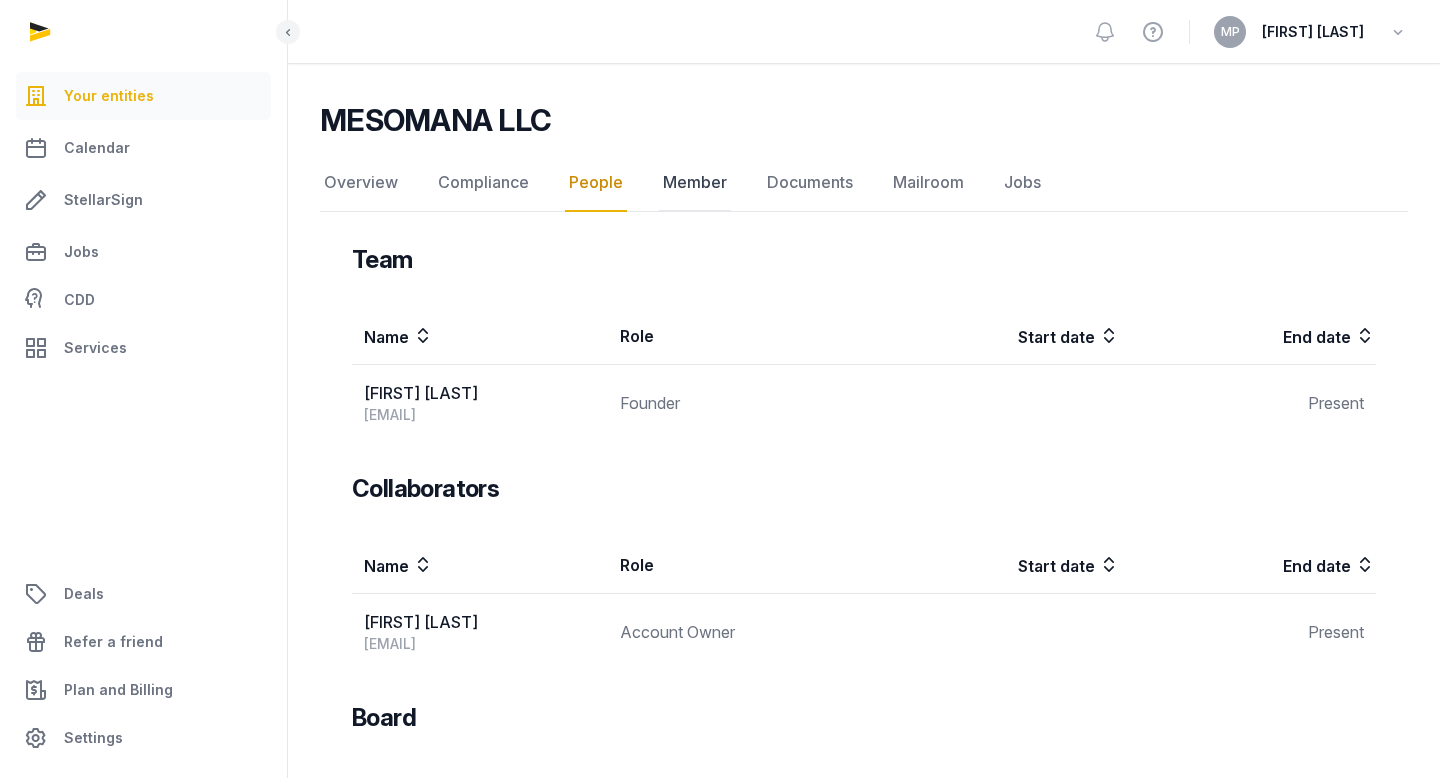 click on "Member" 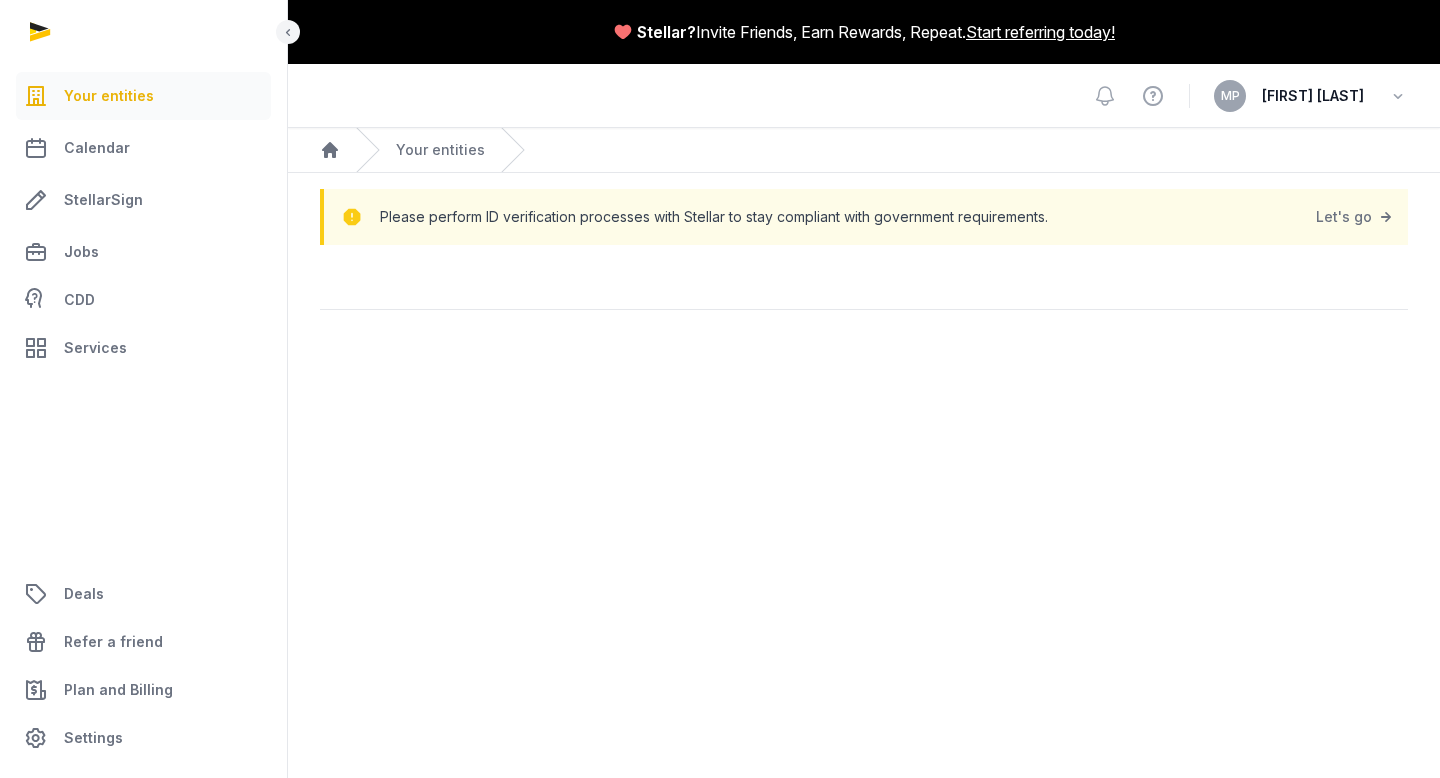 scroll, scrollTop: 0, scrollLeft: 0, axis: both 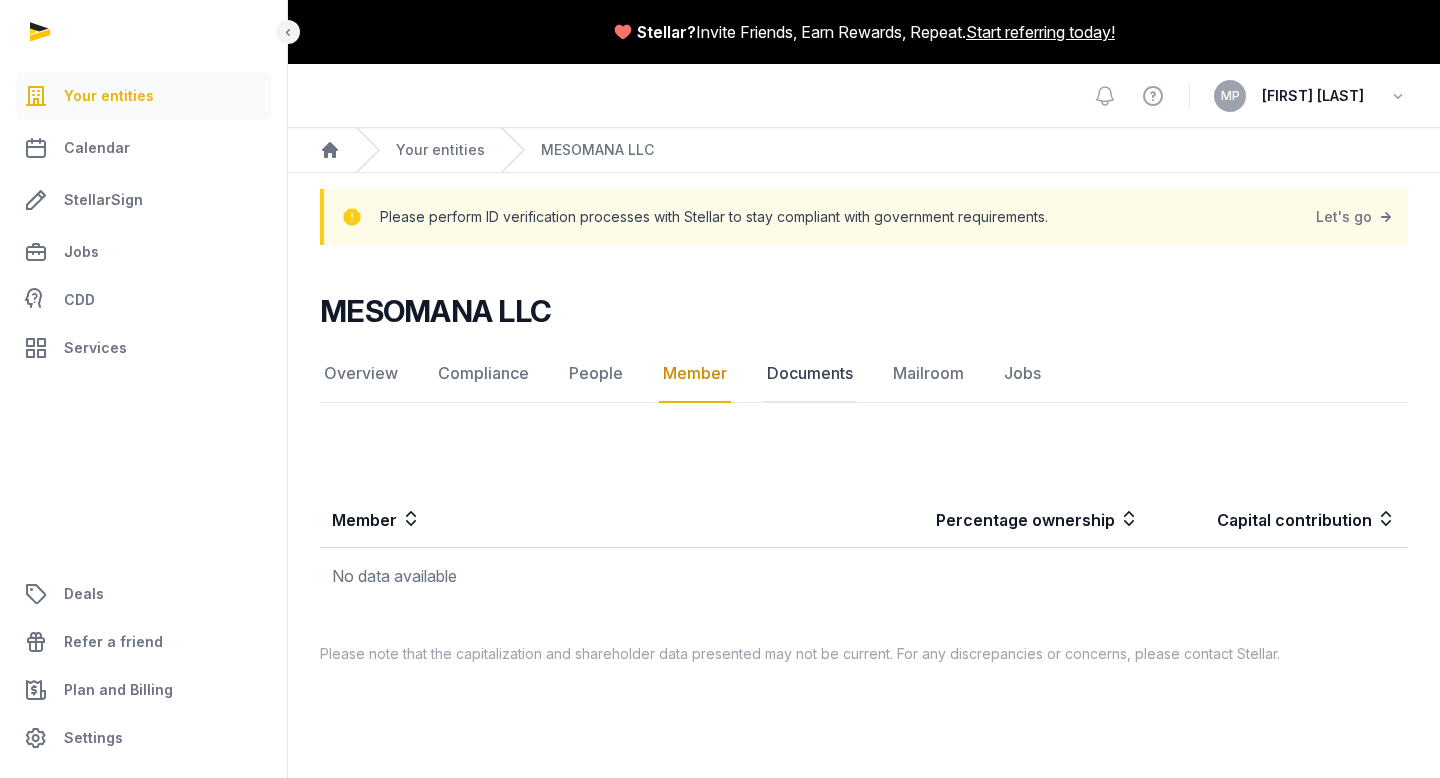 click on "Documents" 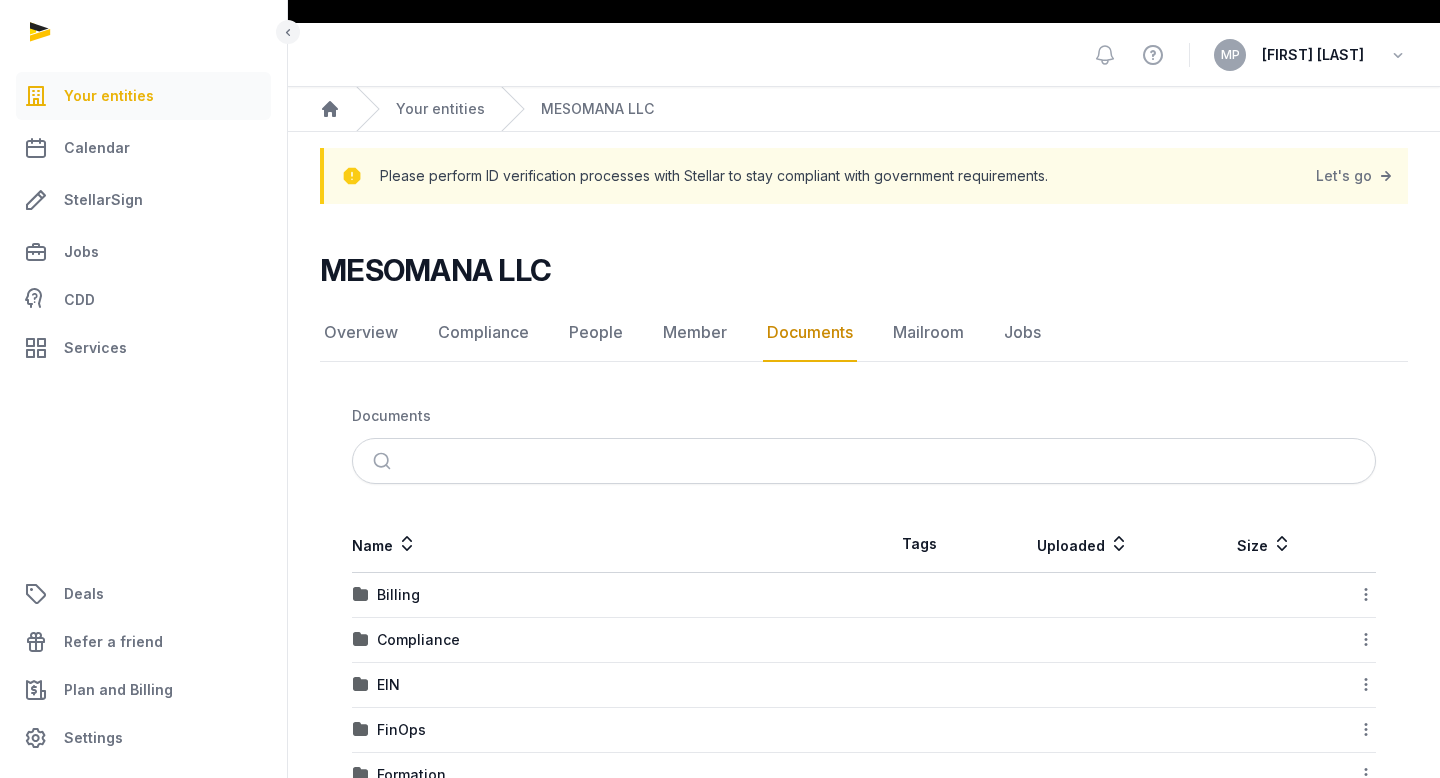 scroll, scrollTop: 145, scrollLeft: 0, axis: vertical 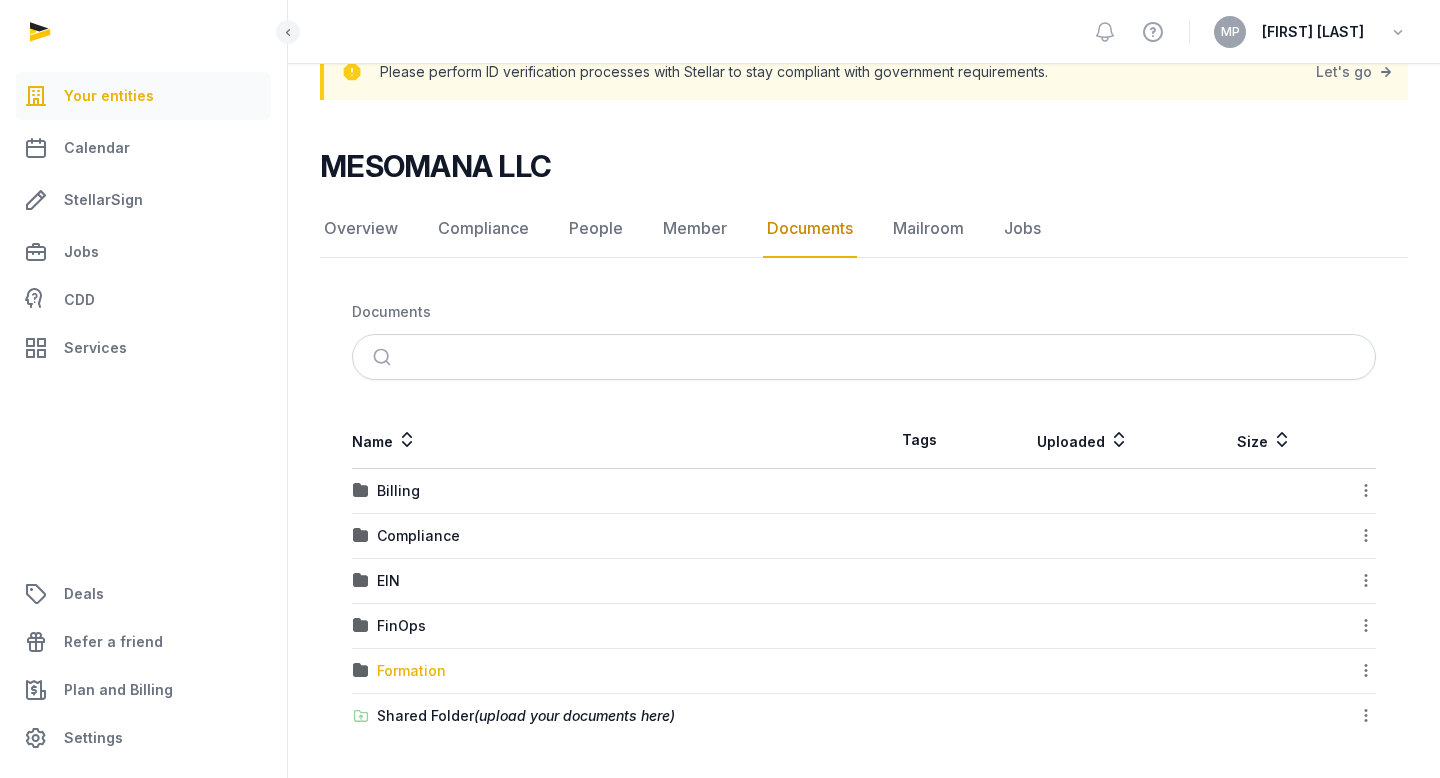 click on "Formation" at bounding box center [411, 671] 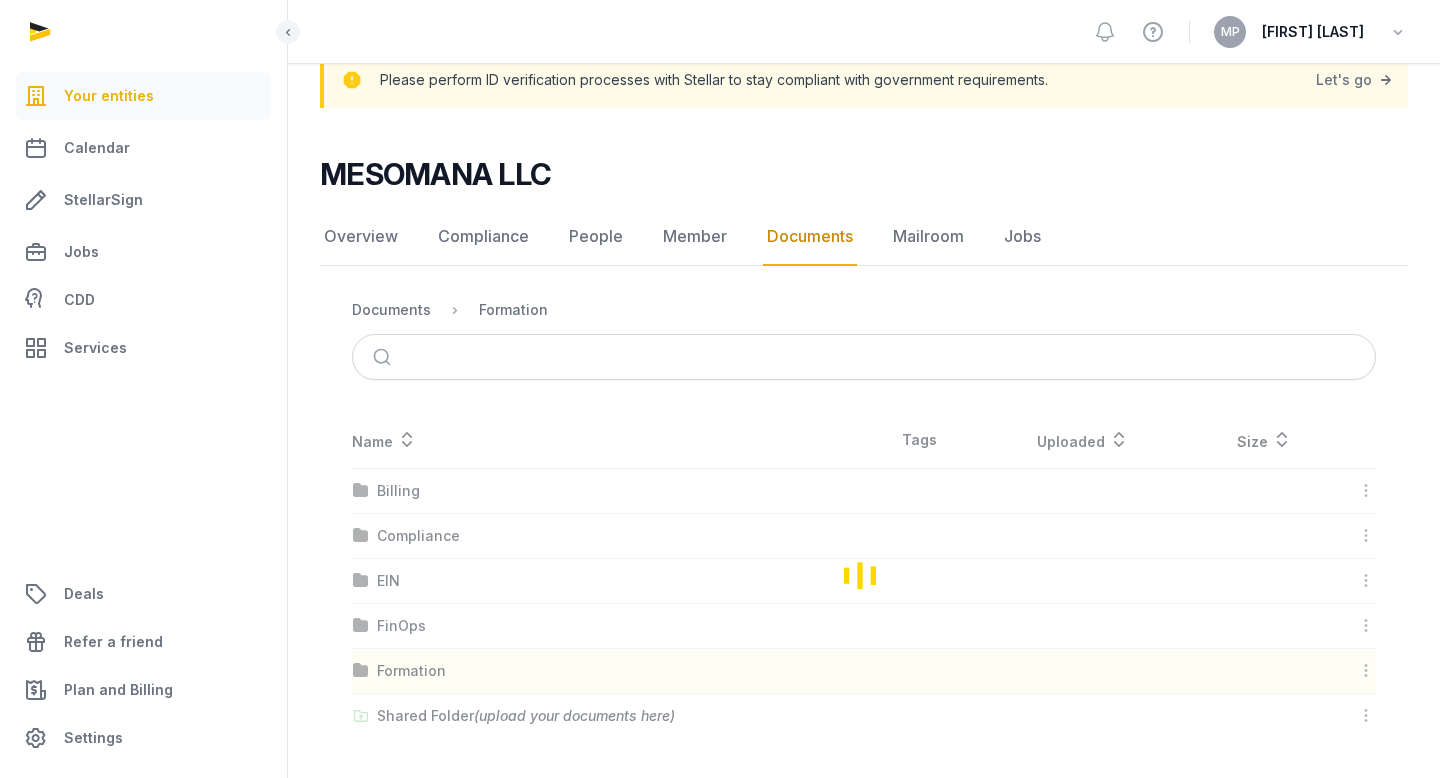 scroll, scrollTop: 0, scrollLeft: 0, axis: both 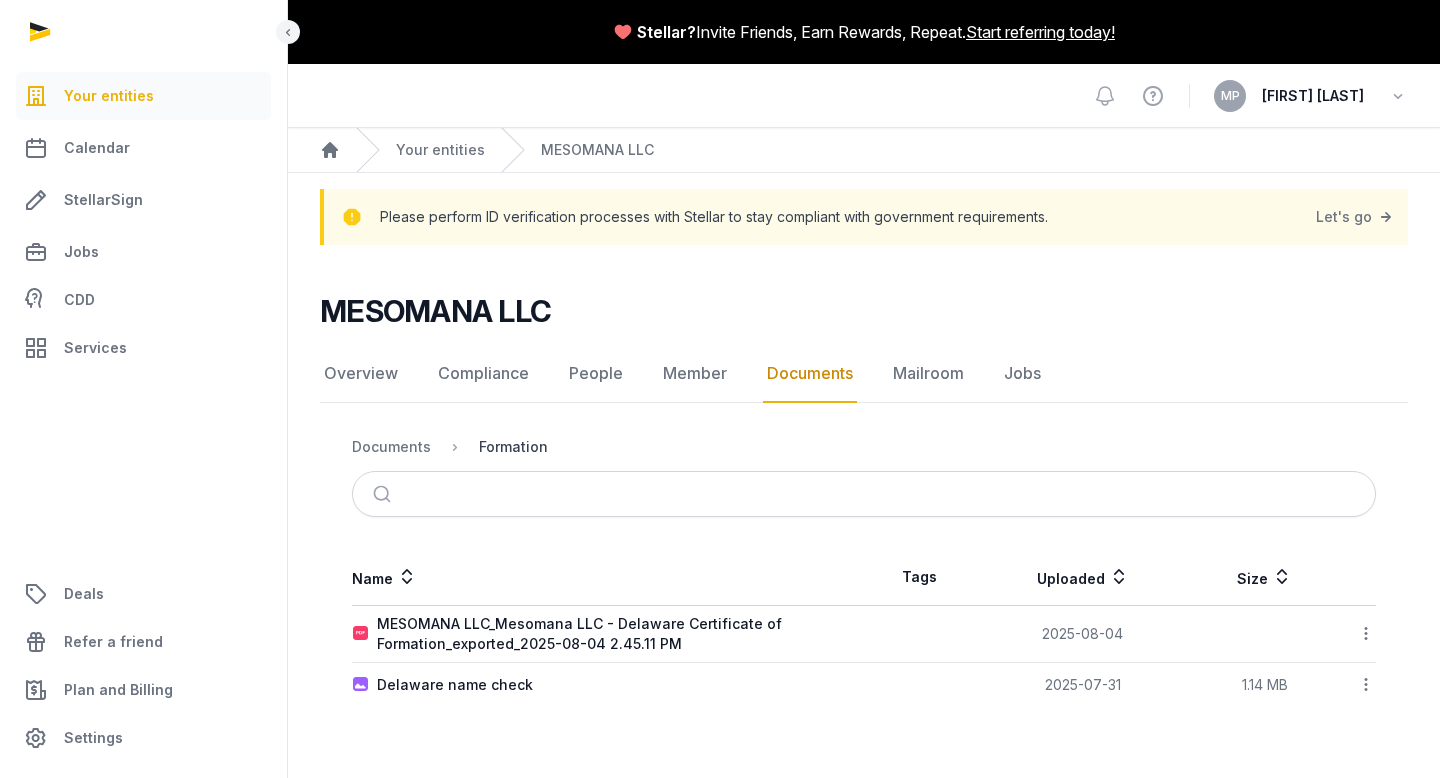 click on "Formation" at bounding box center [513, 447] 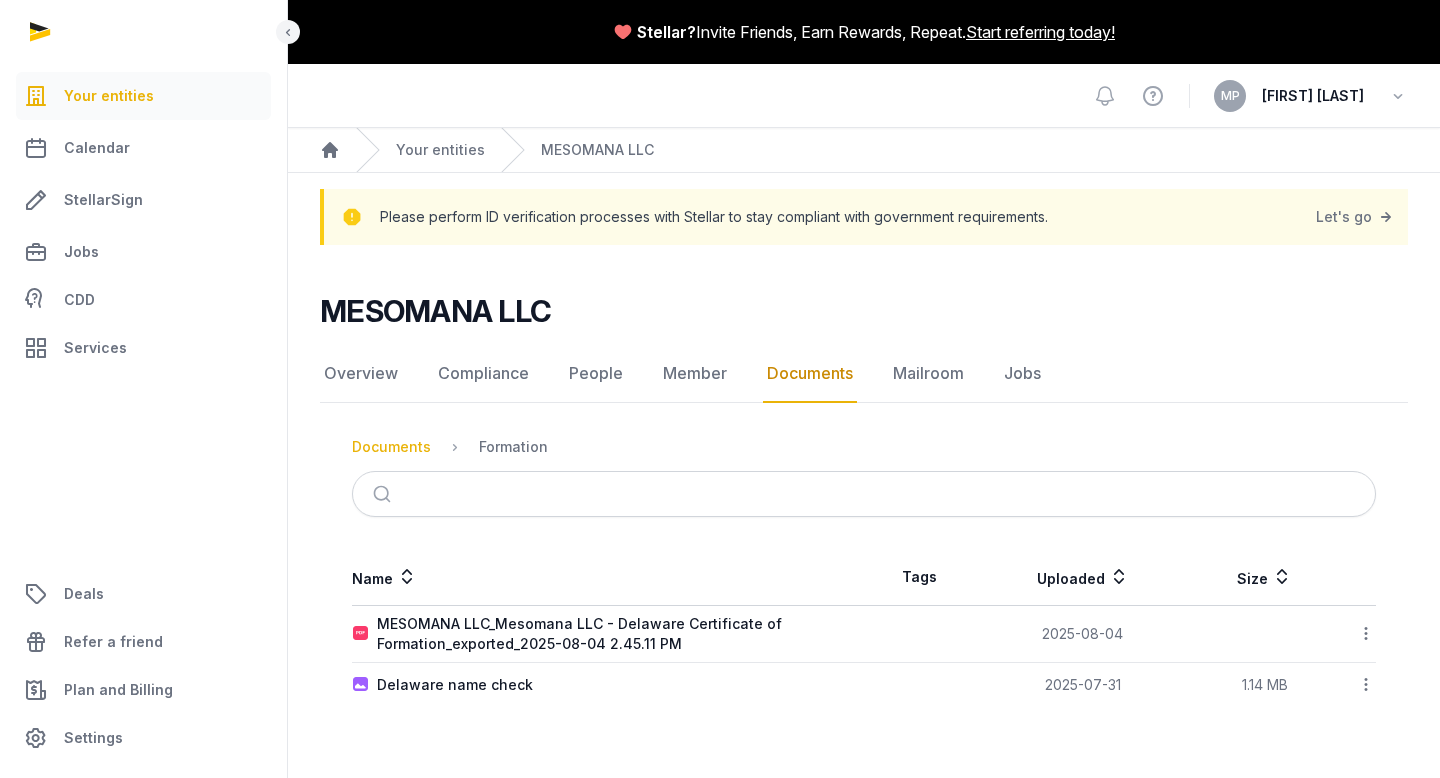 click on "Documents" at bounding box center (391, 447) 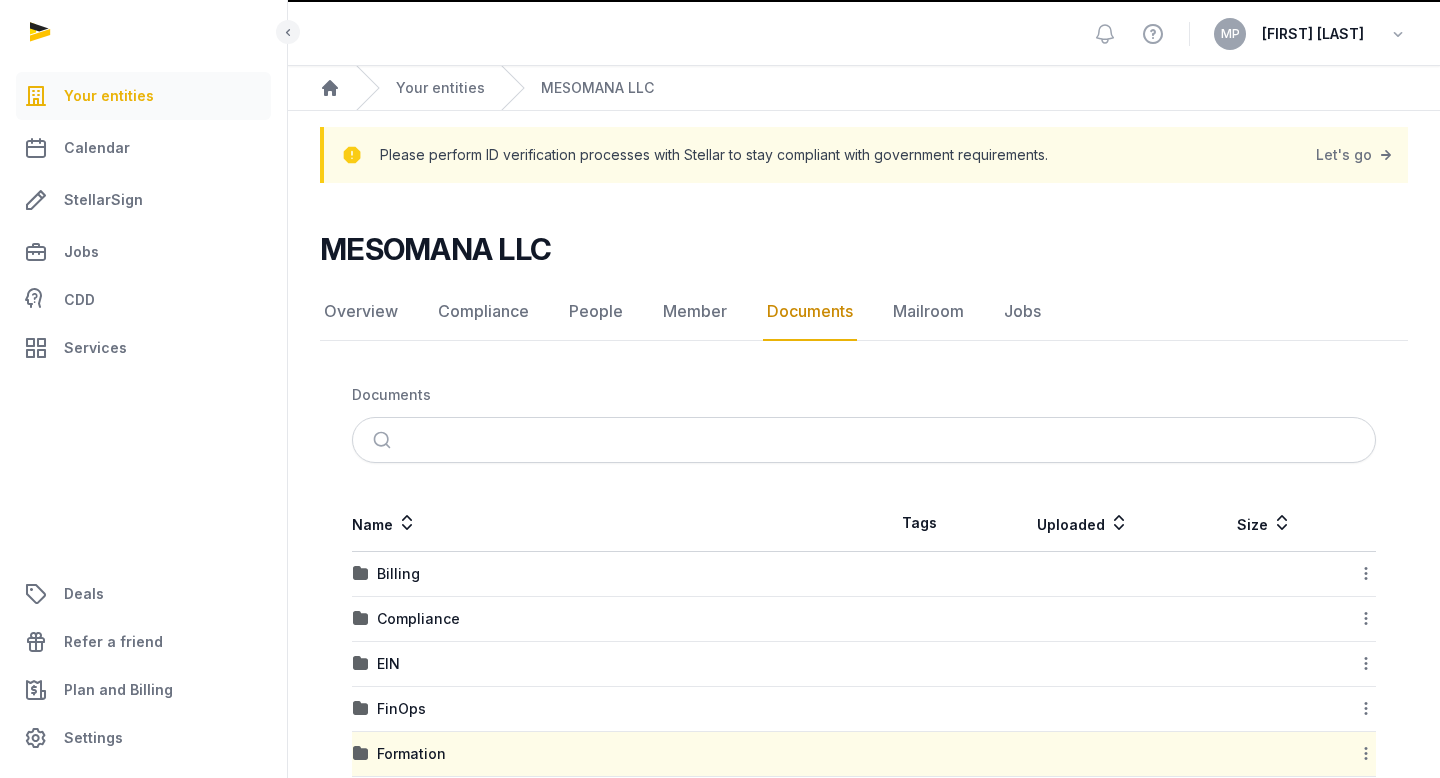 scroll, scrollTop: 145, scrollLeft: 0, axis: vertical 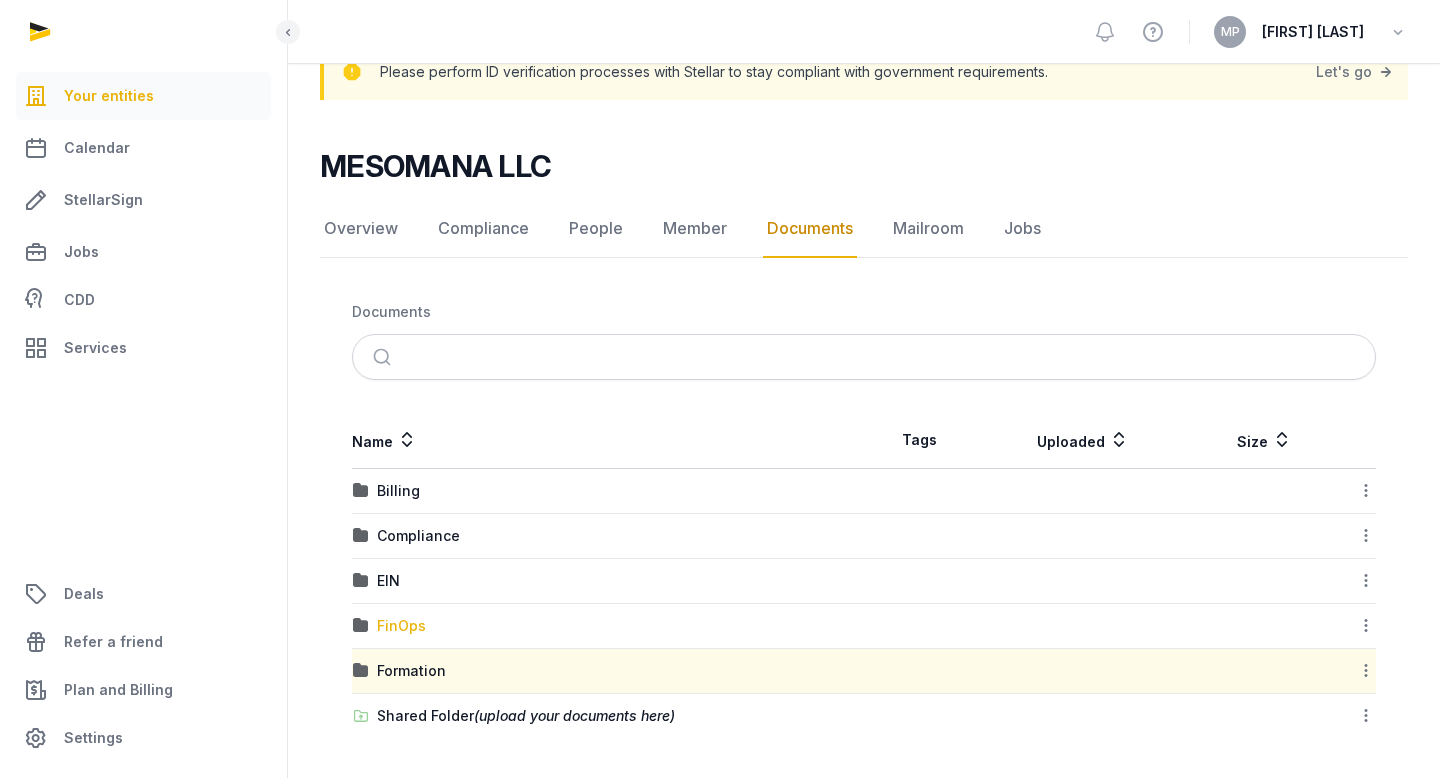 click on "FinOps" at bounding box center [401, 626] 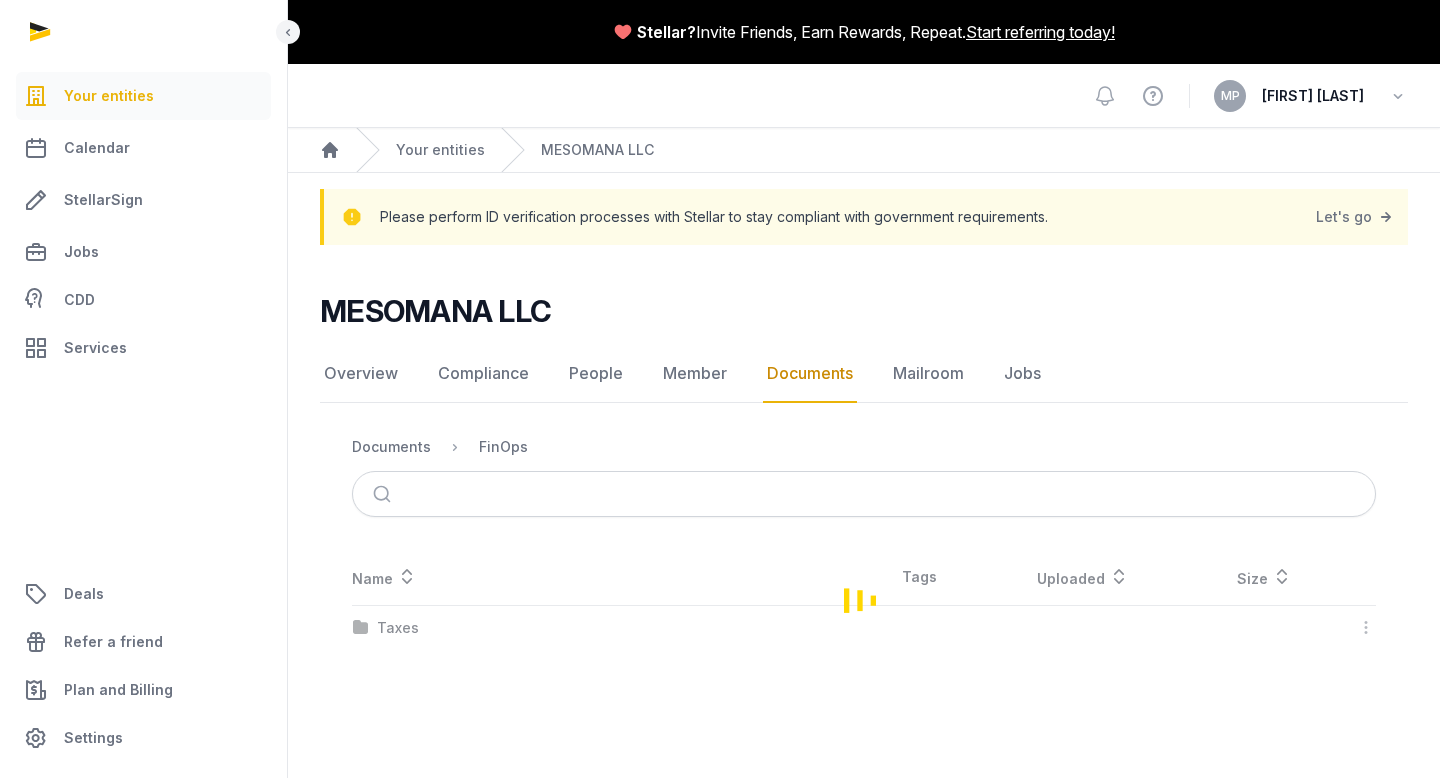 scroll, scrollTop: 0, scrollLeft: 0, axis: both 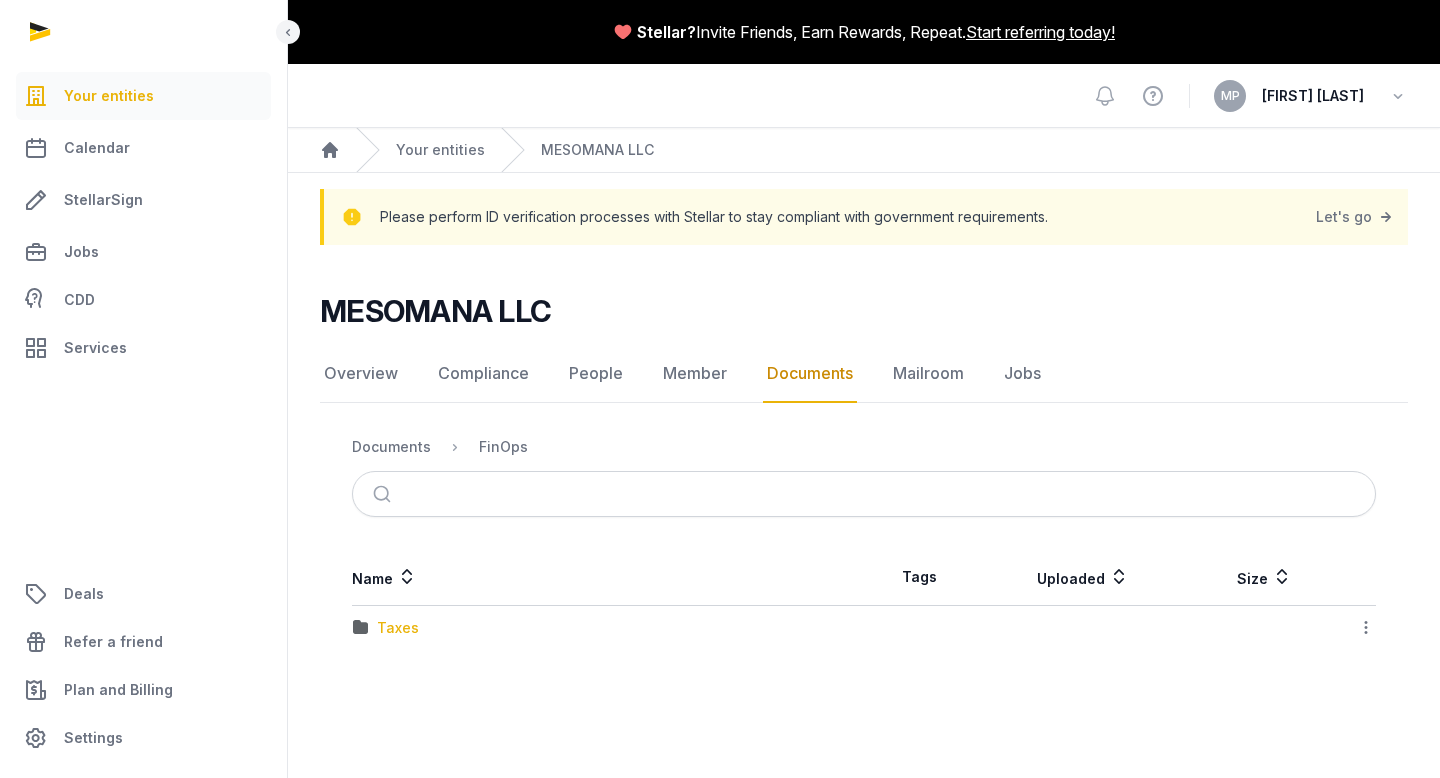 click on "Taxes" at bounding box center [398, 628] 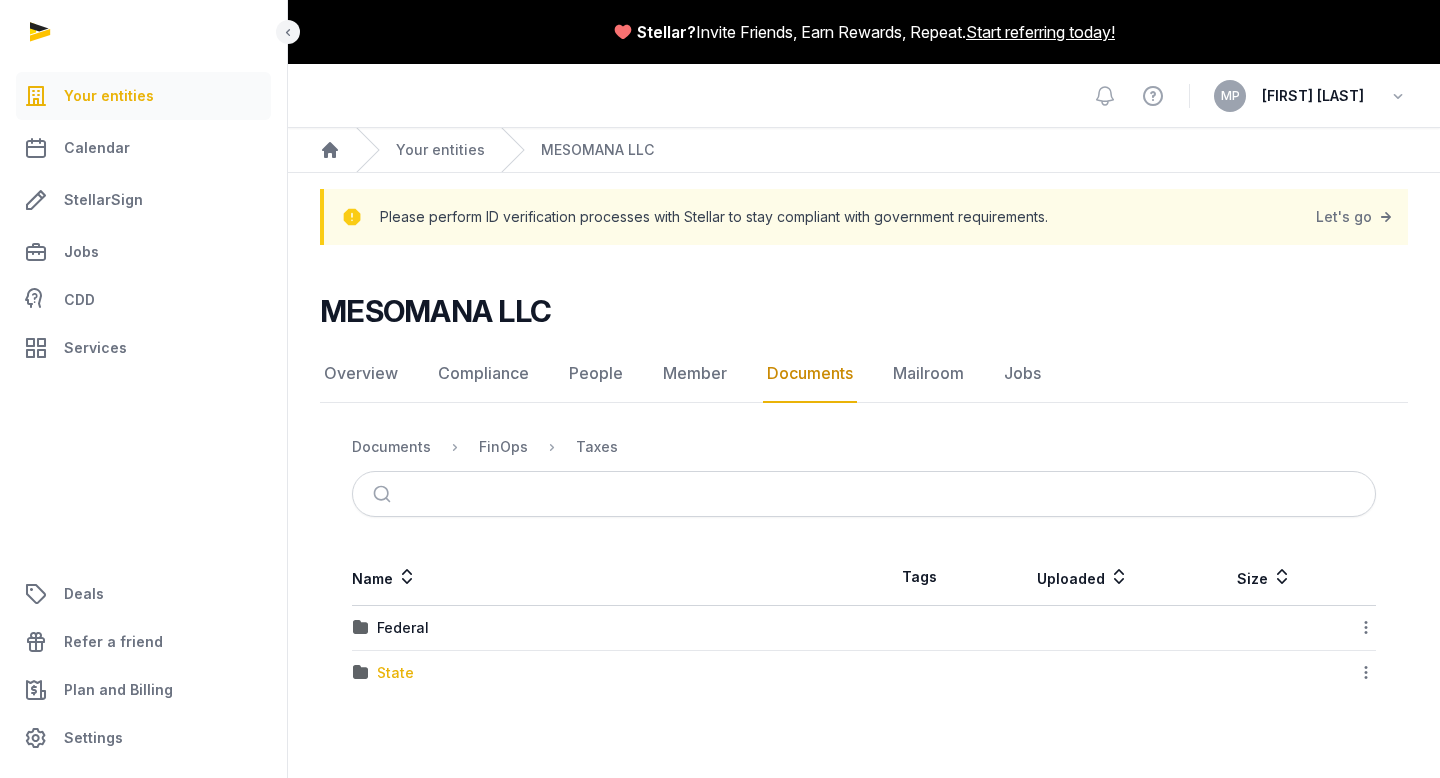 click on "State" at bounding box center (395, 673) 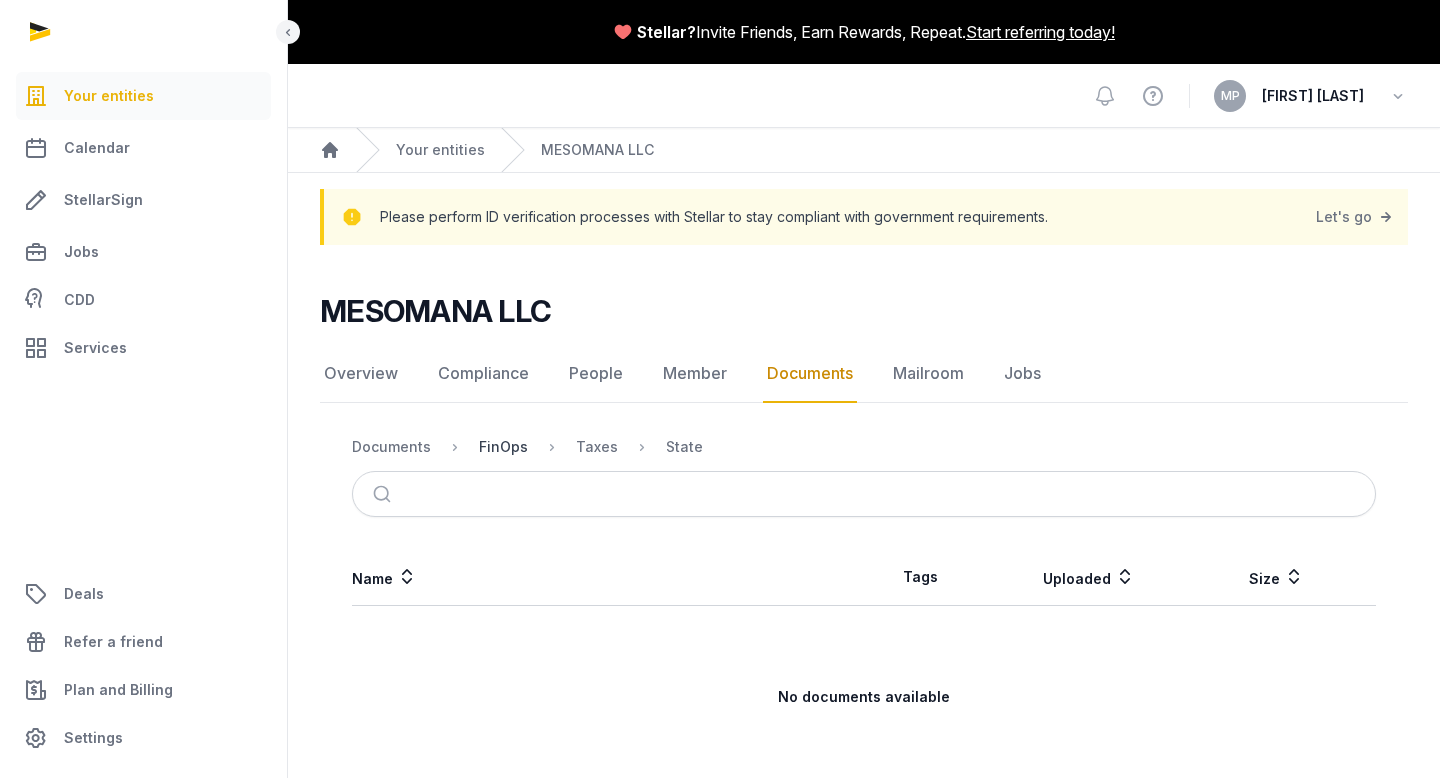 click on "FinOps" at bounding box center (503, 447) 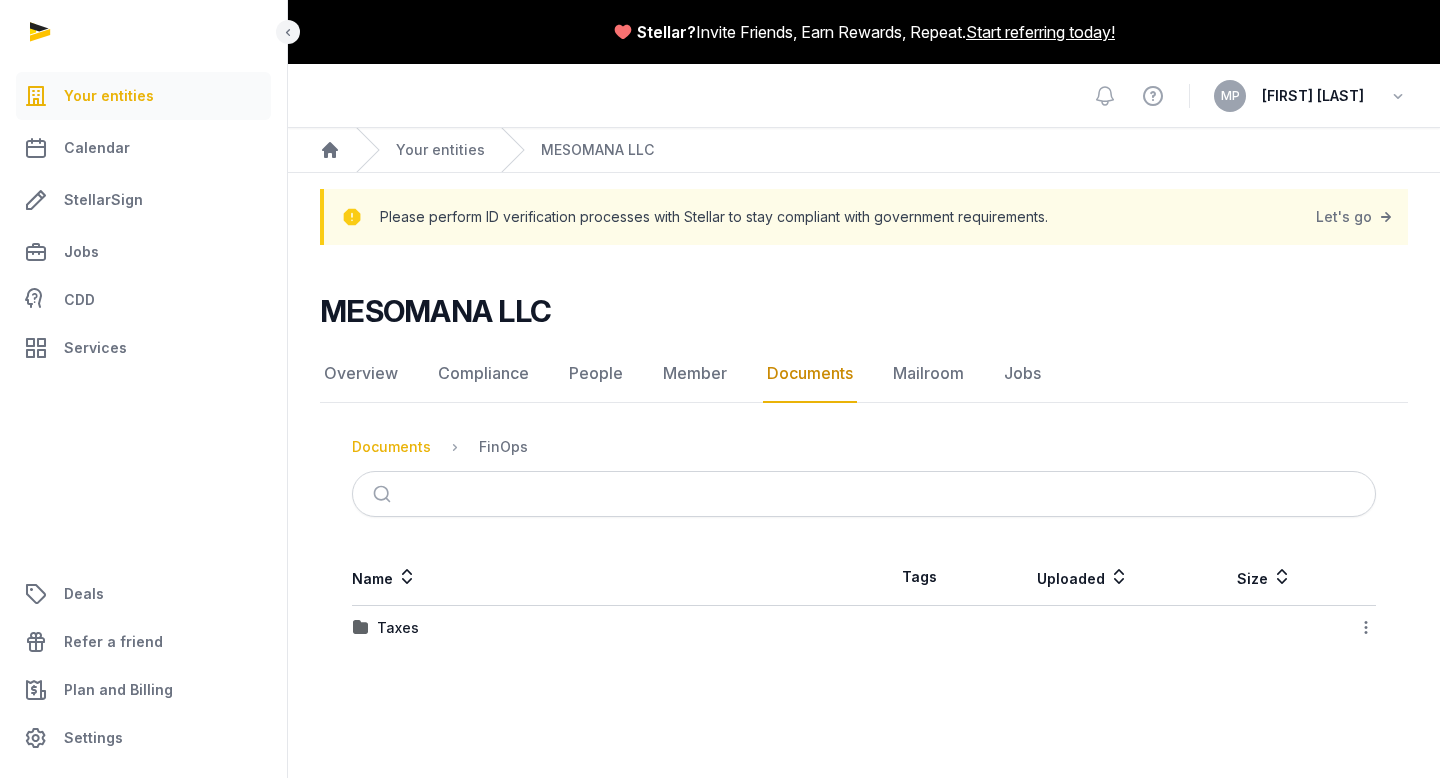 click on "Documents" at bounding box center (391, 447) 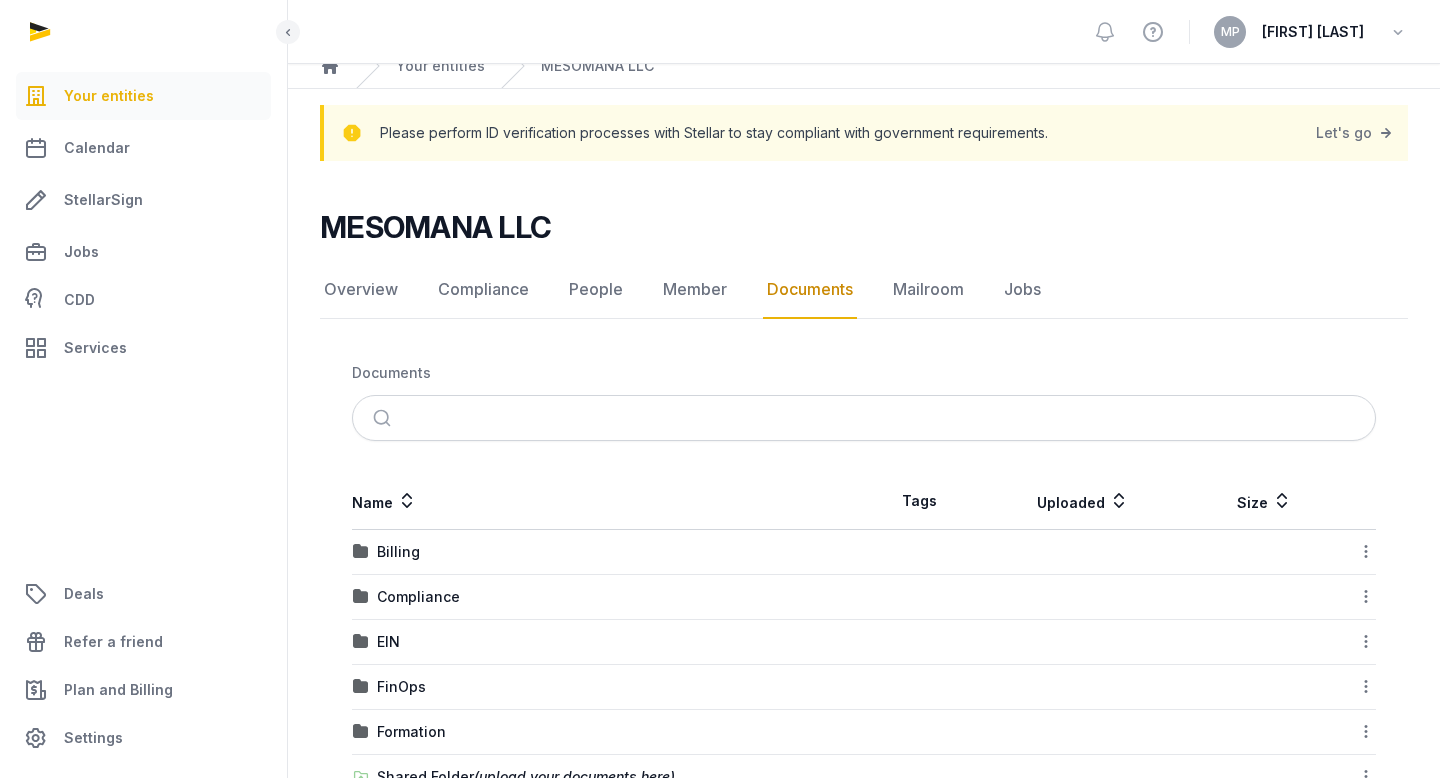 scroll, scrollTop: 94, scrollLeft: 0, axis: vertical 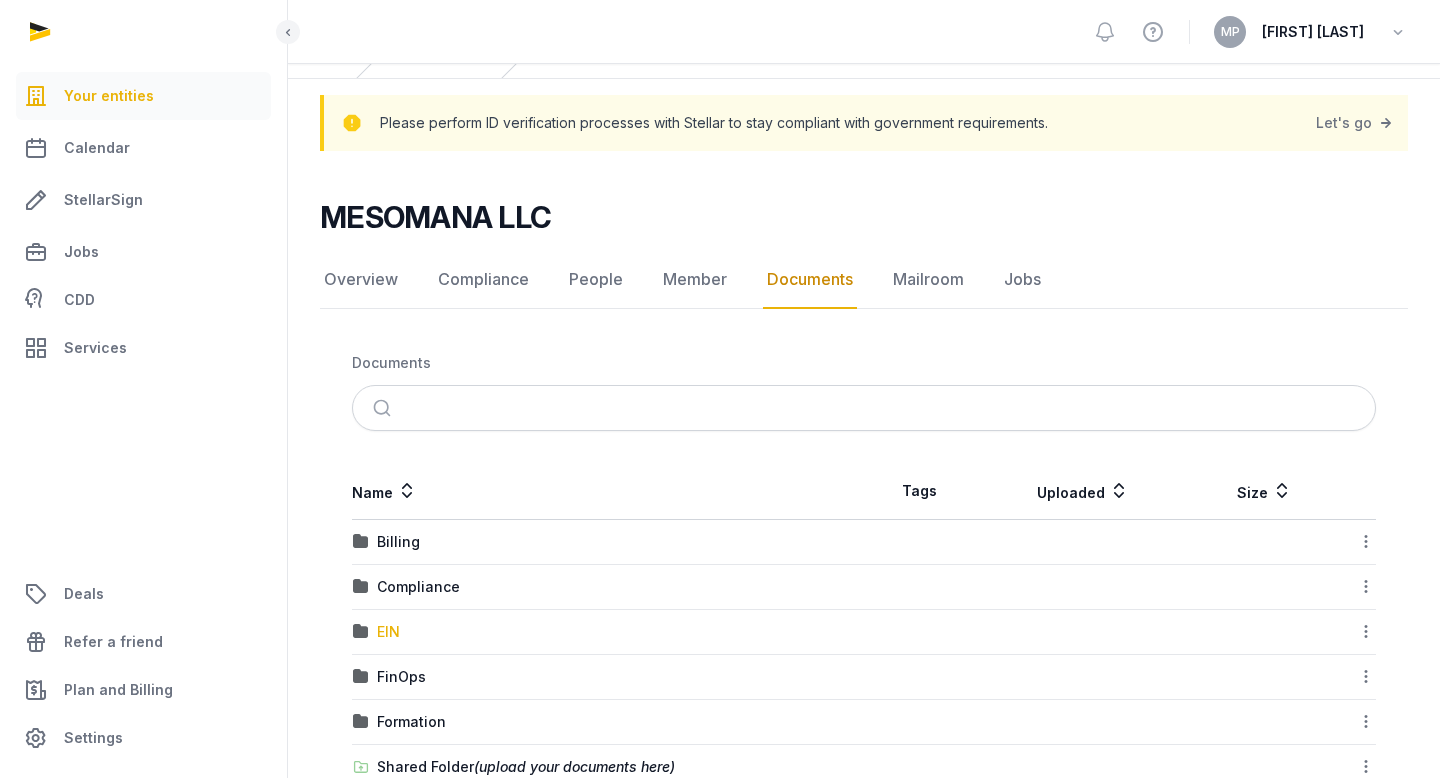 click on "EIN" at bounding box center [388, 632] 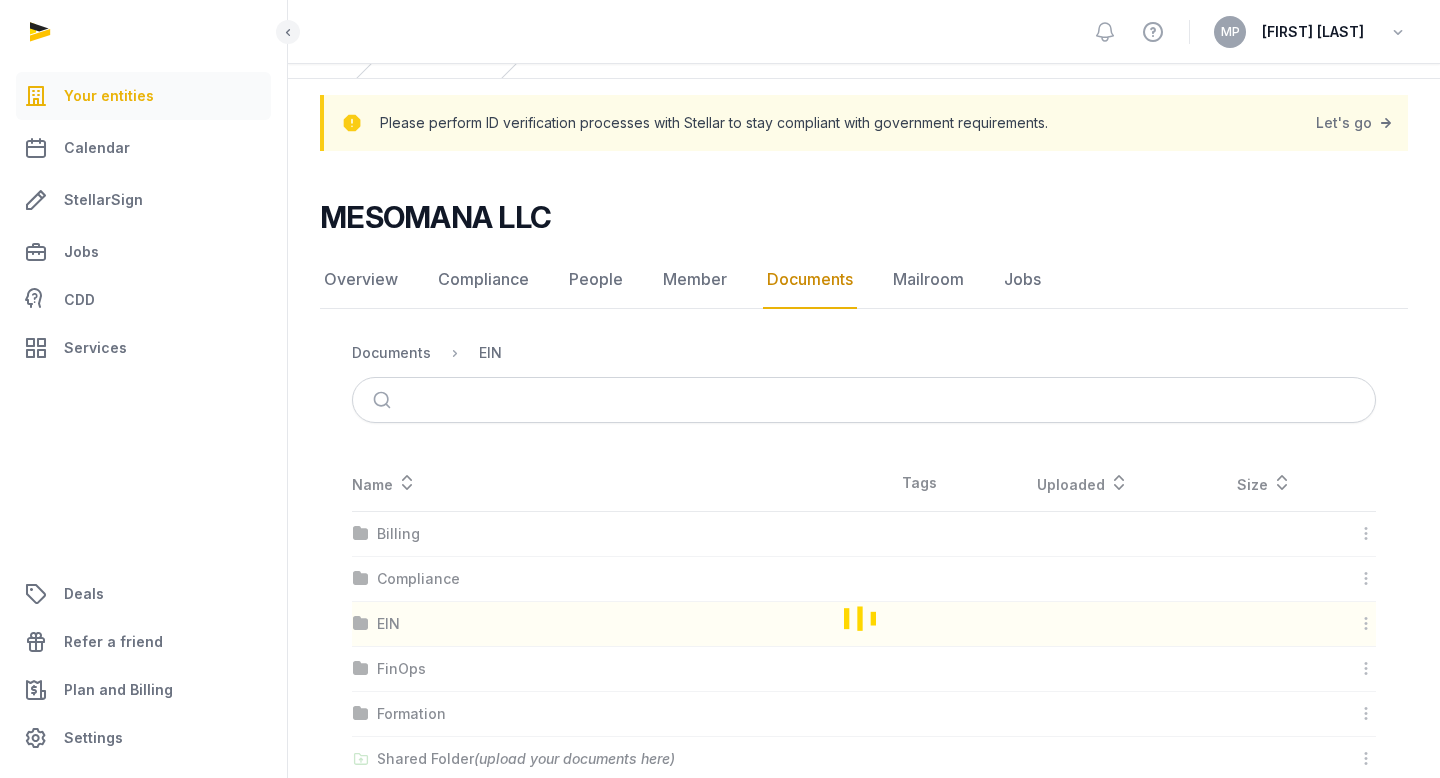 scroll, scrollTop: 50, scrollLeft: 0, axis: vertical 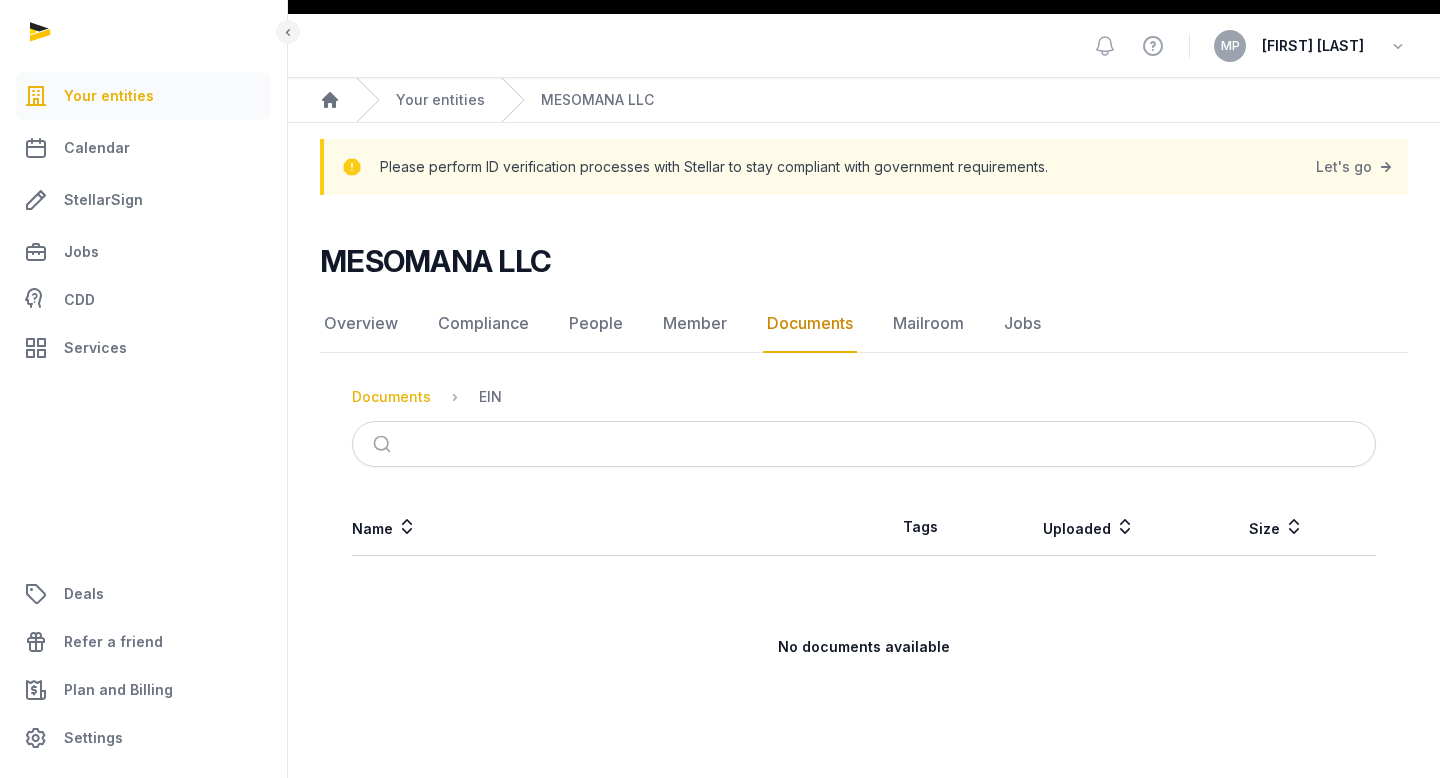 click on "Documents" at bounding box center (391, 397) 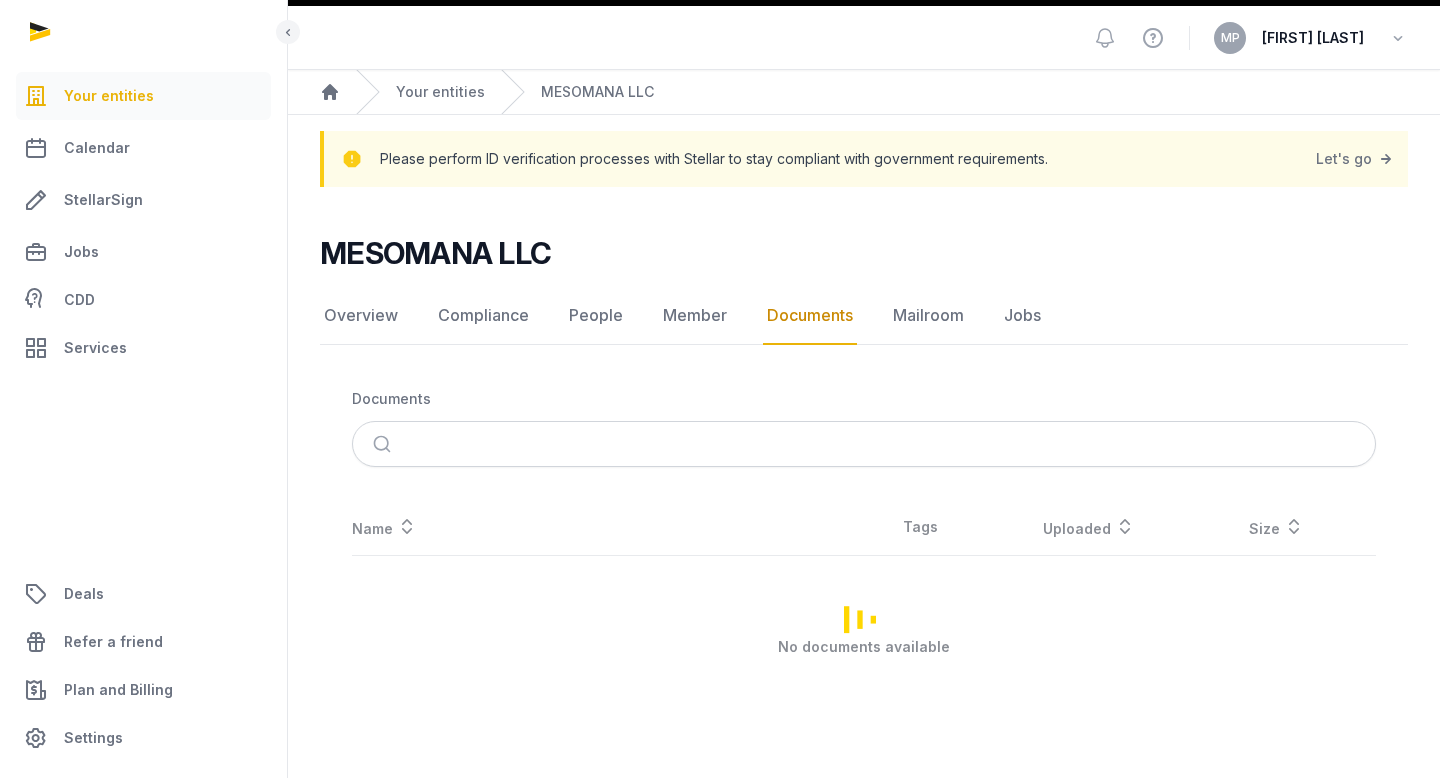 scroll, scrollTop: 94, scrollLeft: 0, axis: vertical 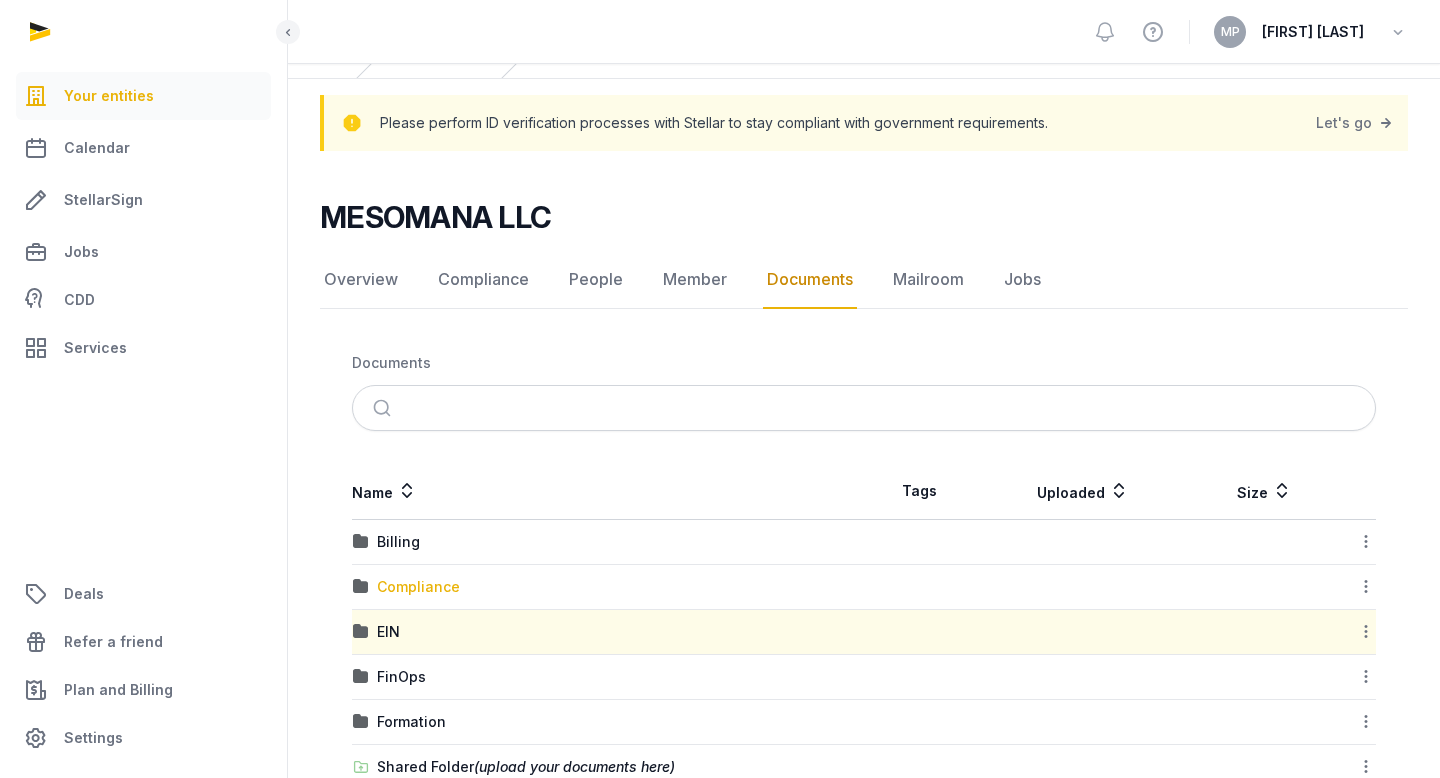 click on "Compliance" at bounding box center [418, 587] 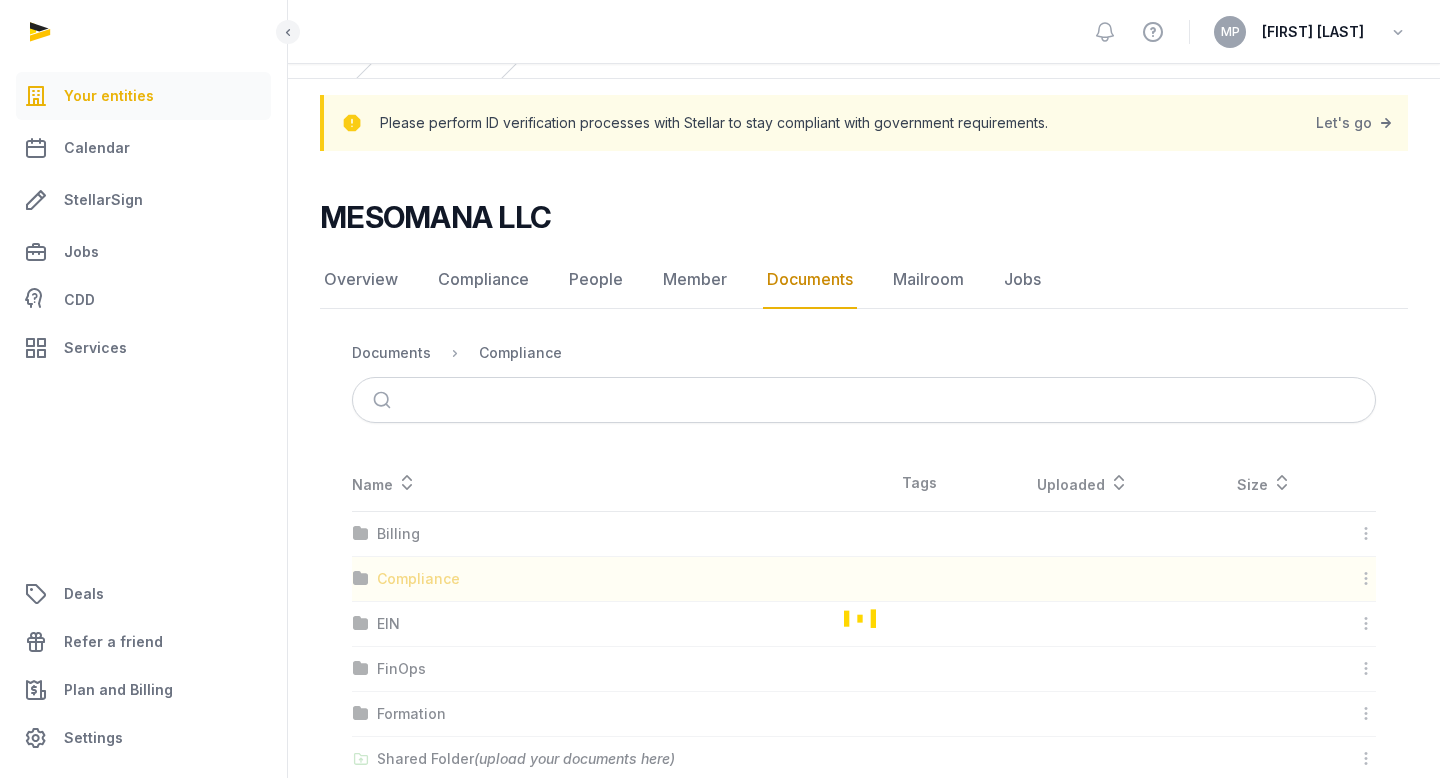 scroll, scrollTop: 50, scrollLeft: 0, axis: vertical 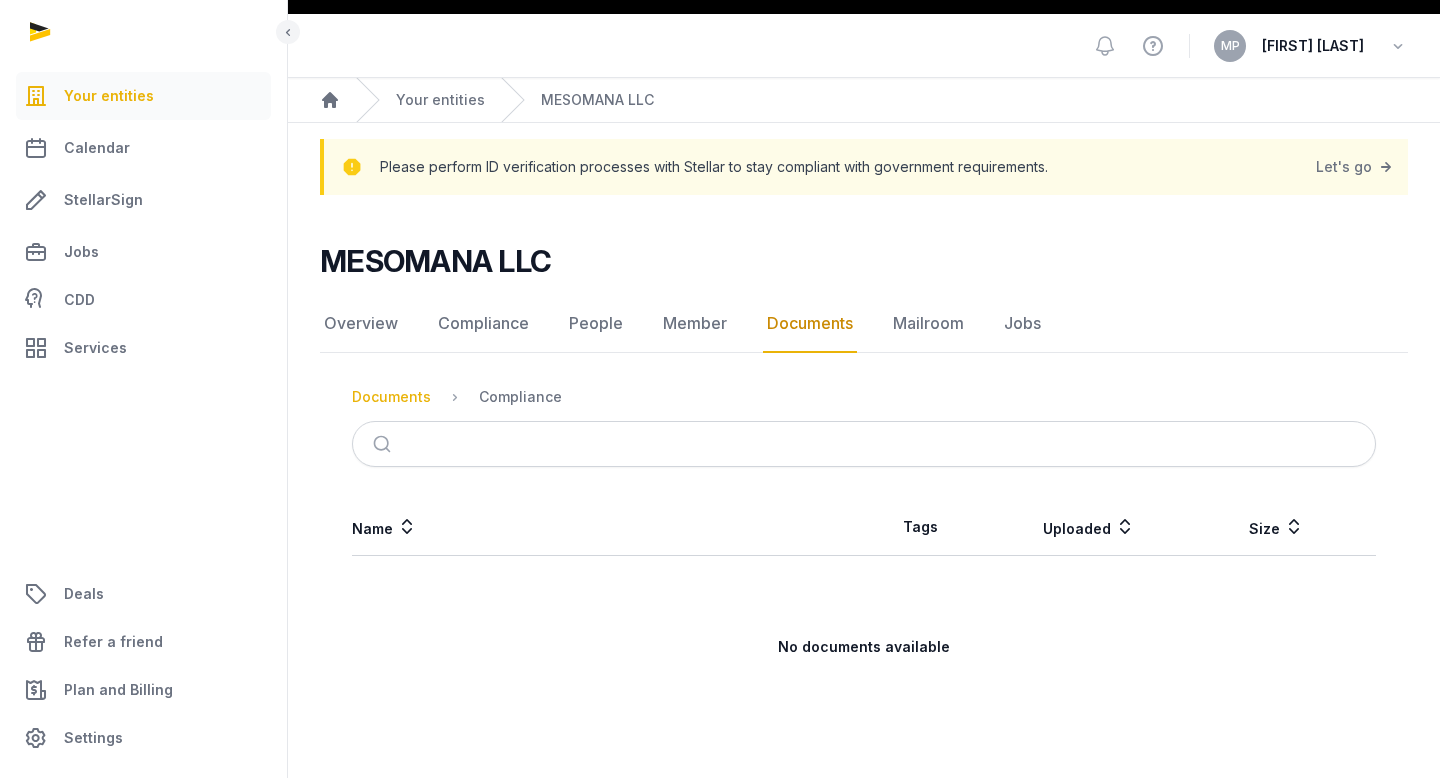 click on "Documents" at bounding box center (391, 397) 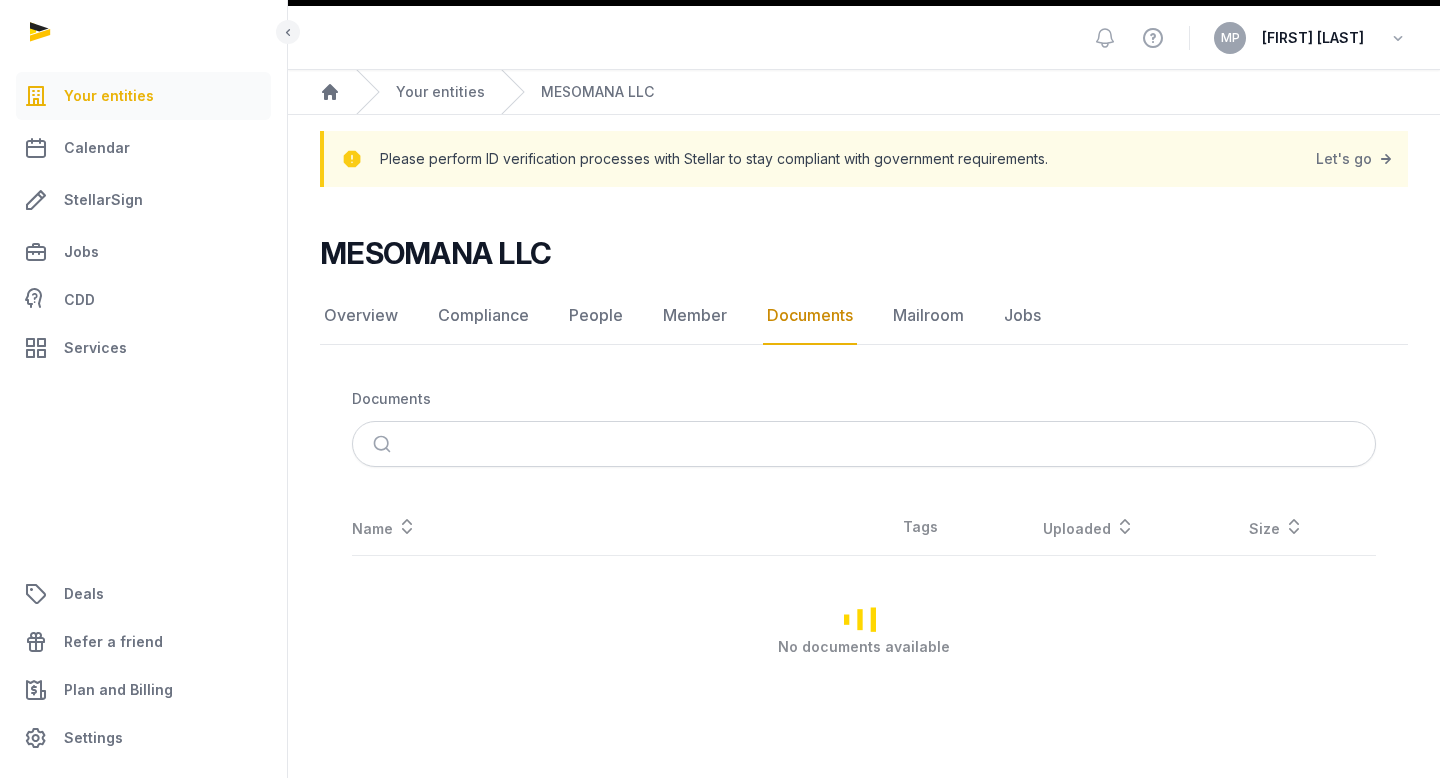 scroll, scrollTop: 94, scrollLeft: 0, axis: vertical 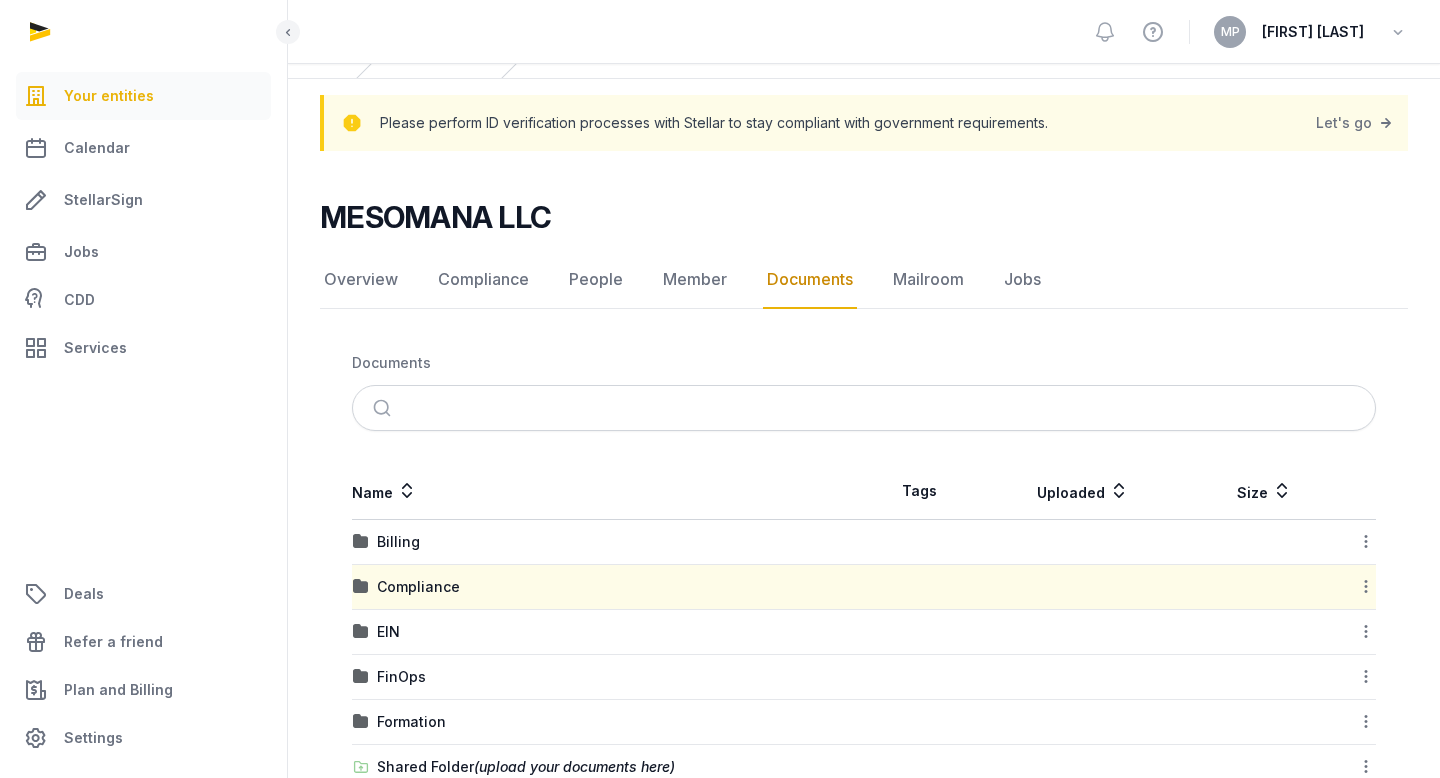 click on "Name" at bounding box center (608, 491) 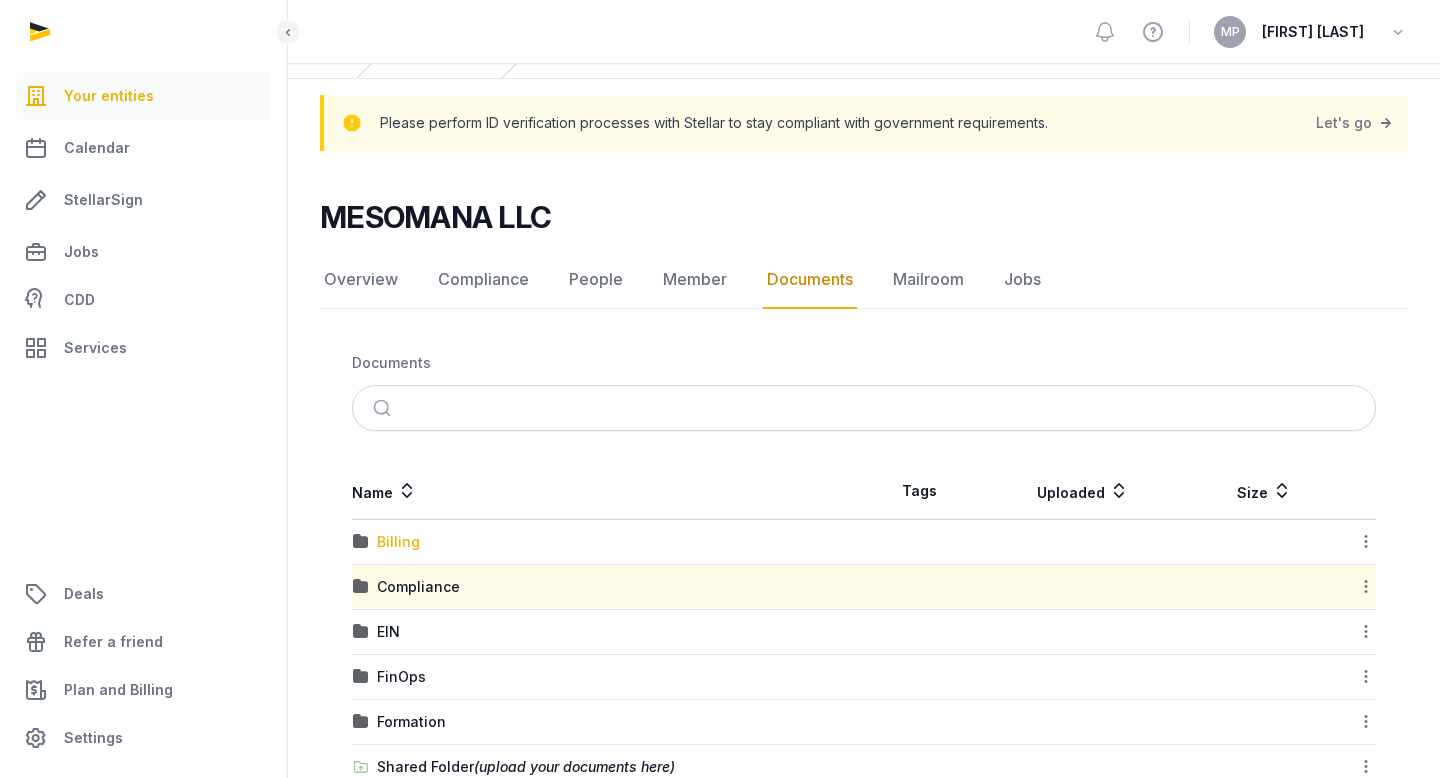 click on "Billing" at bounding box center [398, 542] 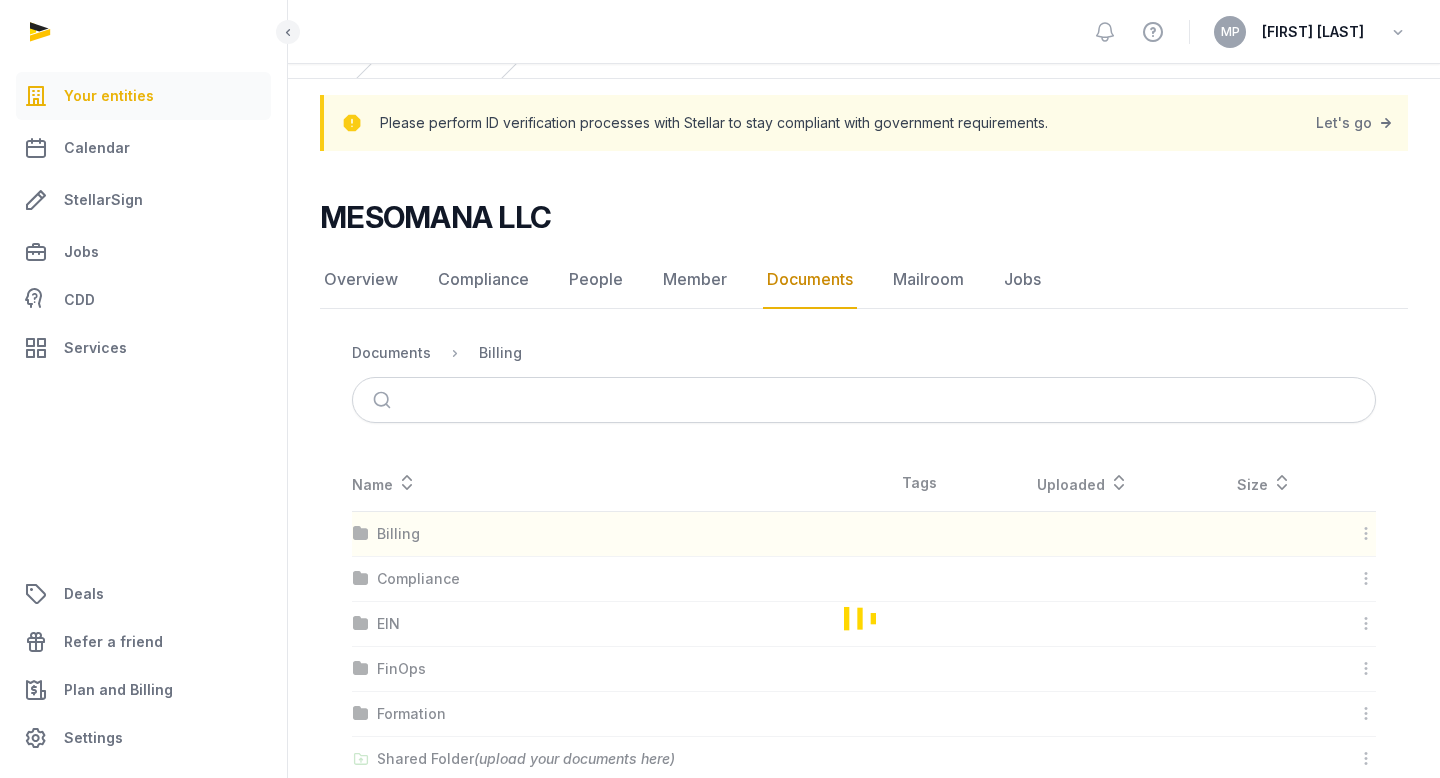 scroll, scrollTop: 50, scrollLeft: 0, axis: vertical 